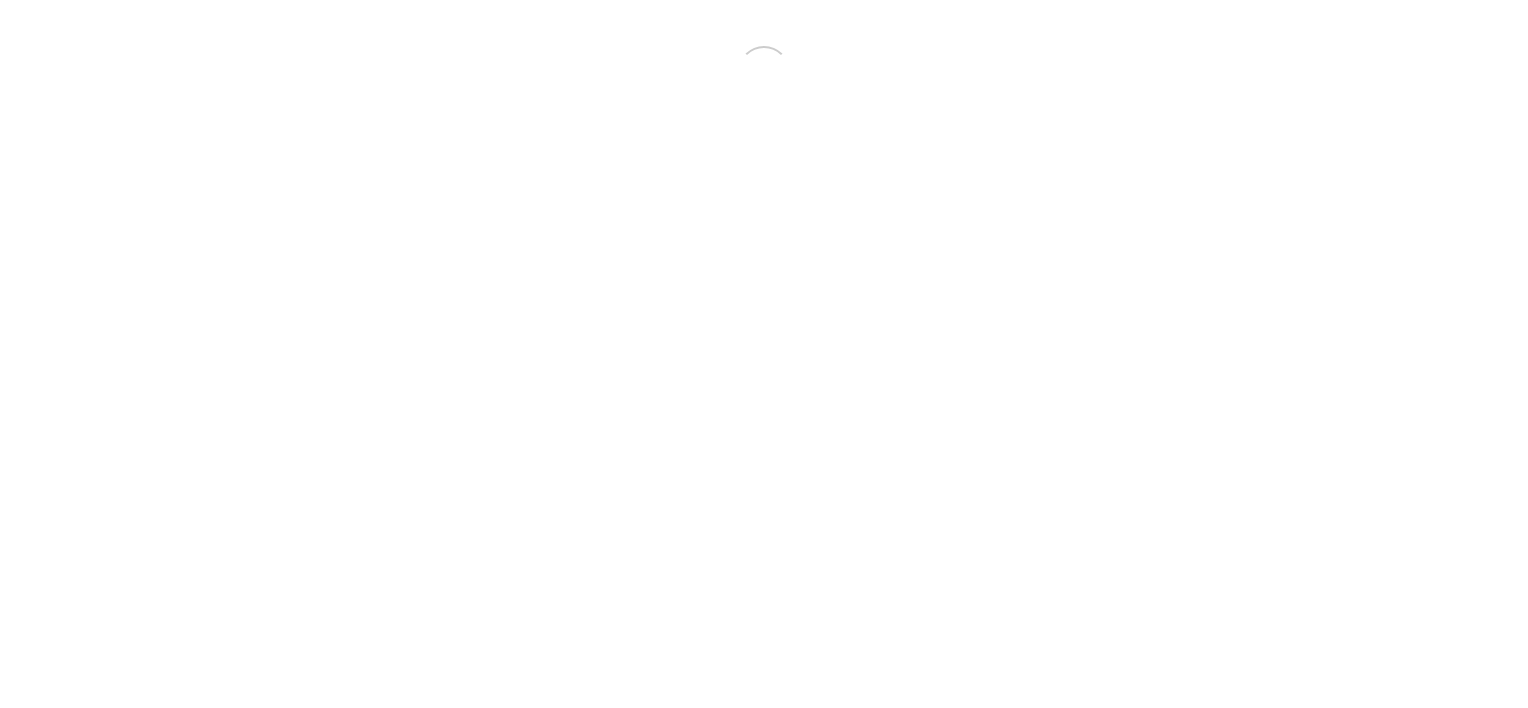 scroll, scrollTop: 0, scrollLeft: 0, axis: both 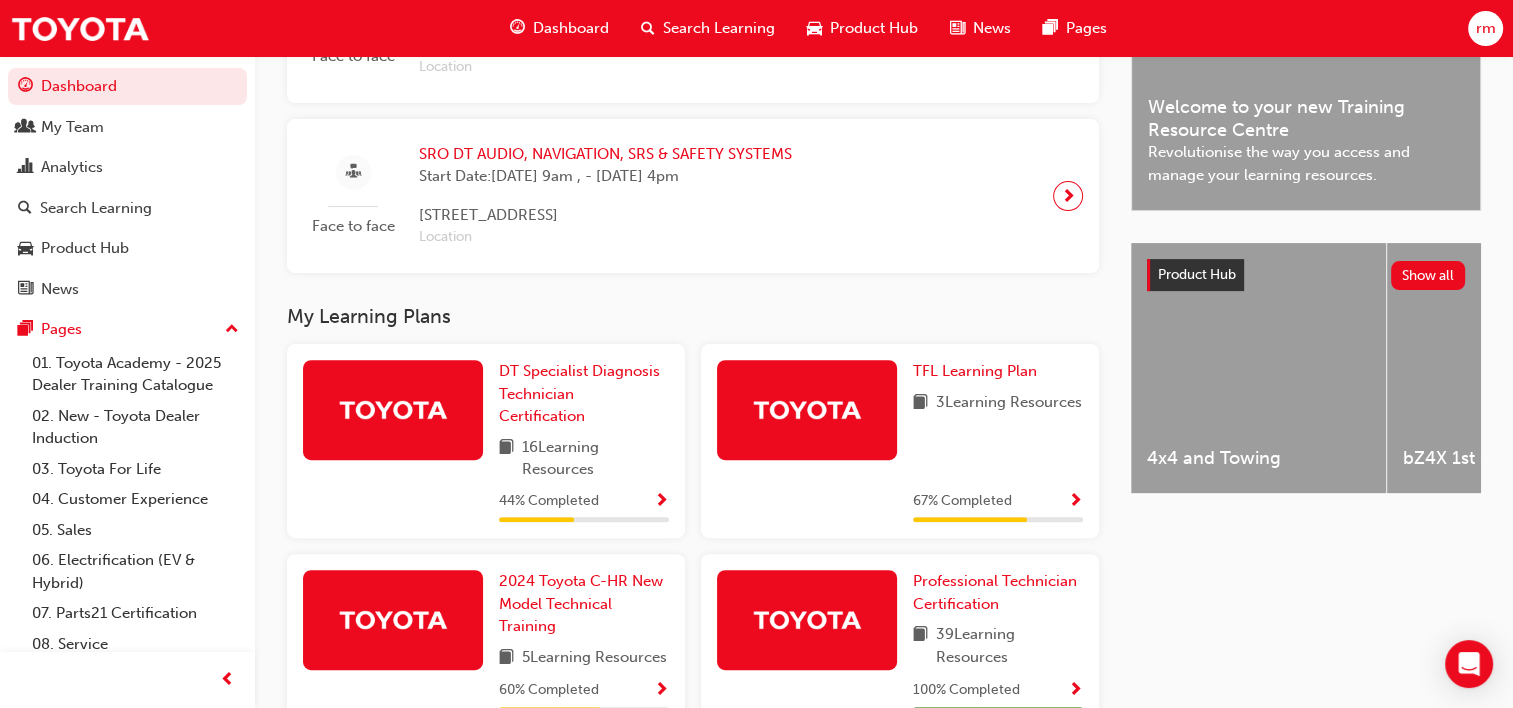 click at bounding box center [661, 502] 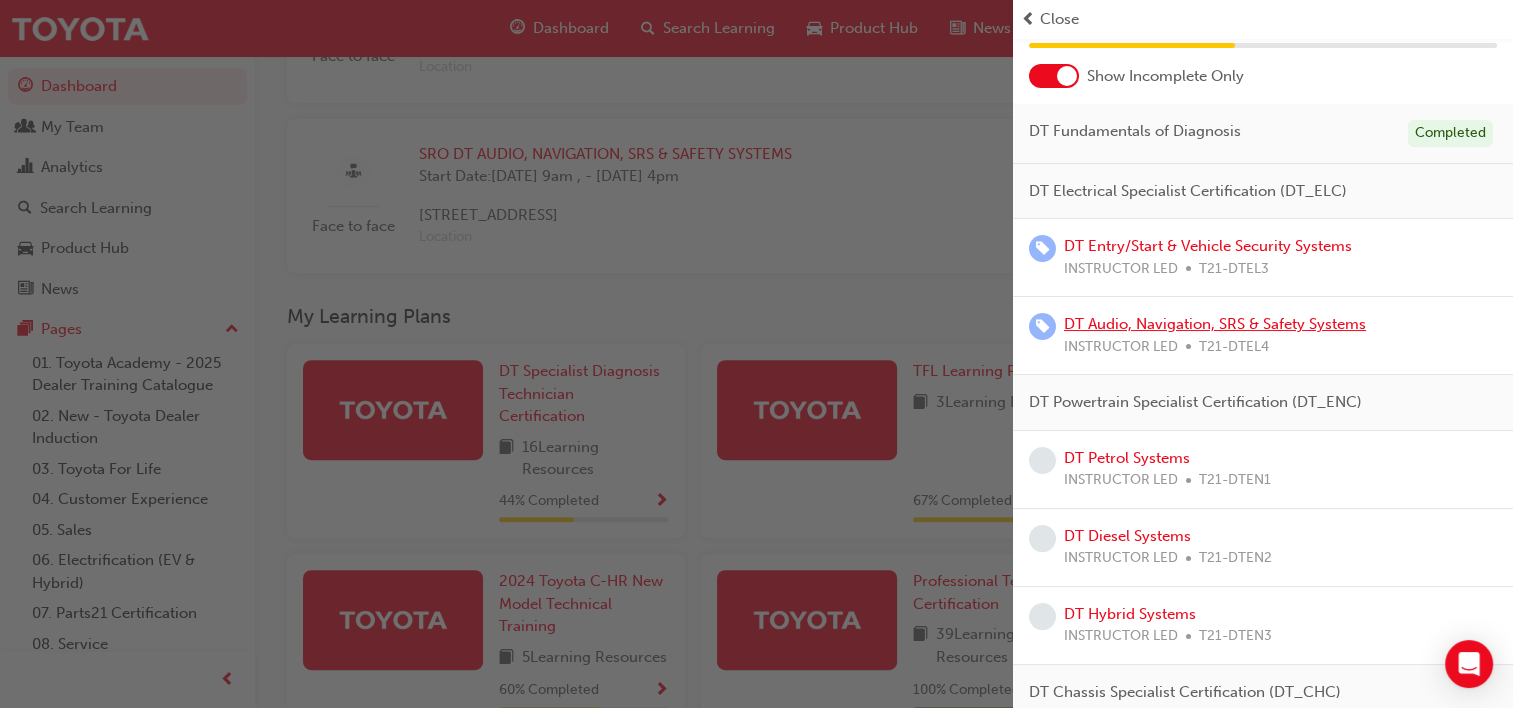 scroll, scrollTop: 0, scrollLeft: 0, axis: both 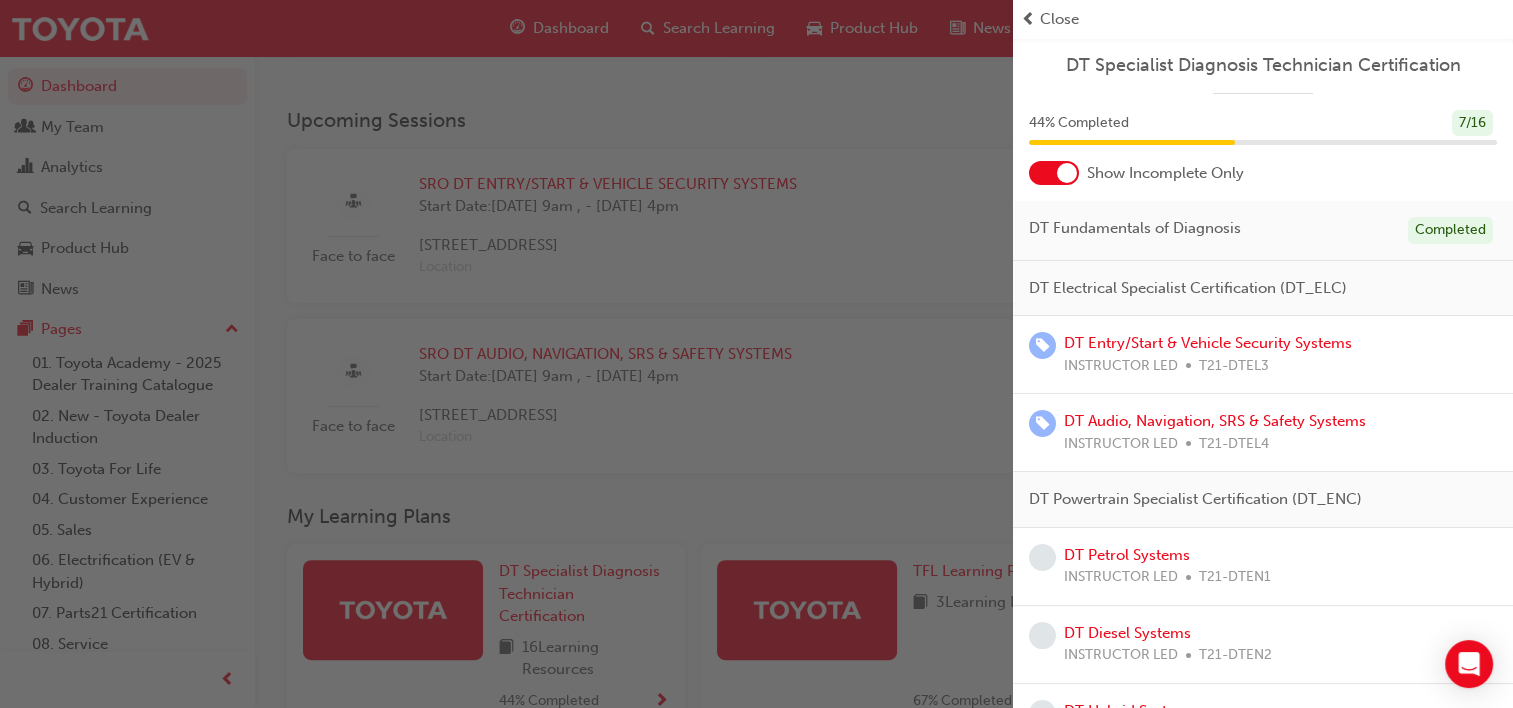 click at bounding box center [506, 354] 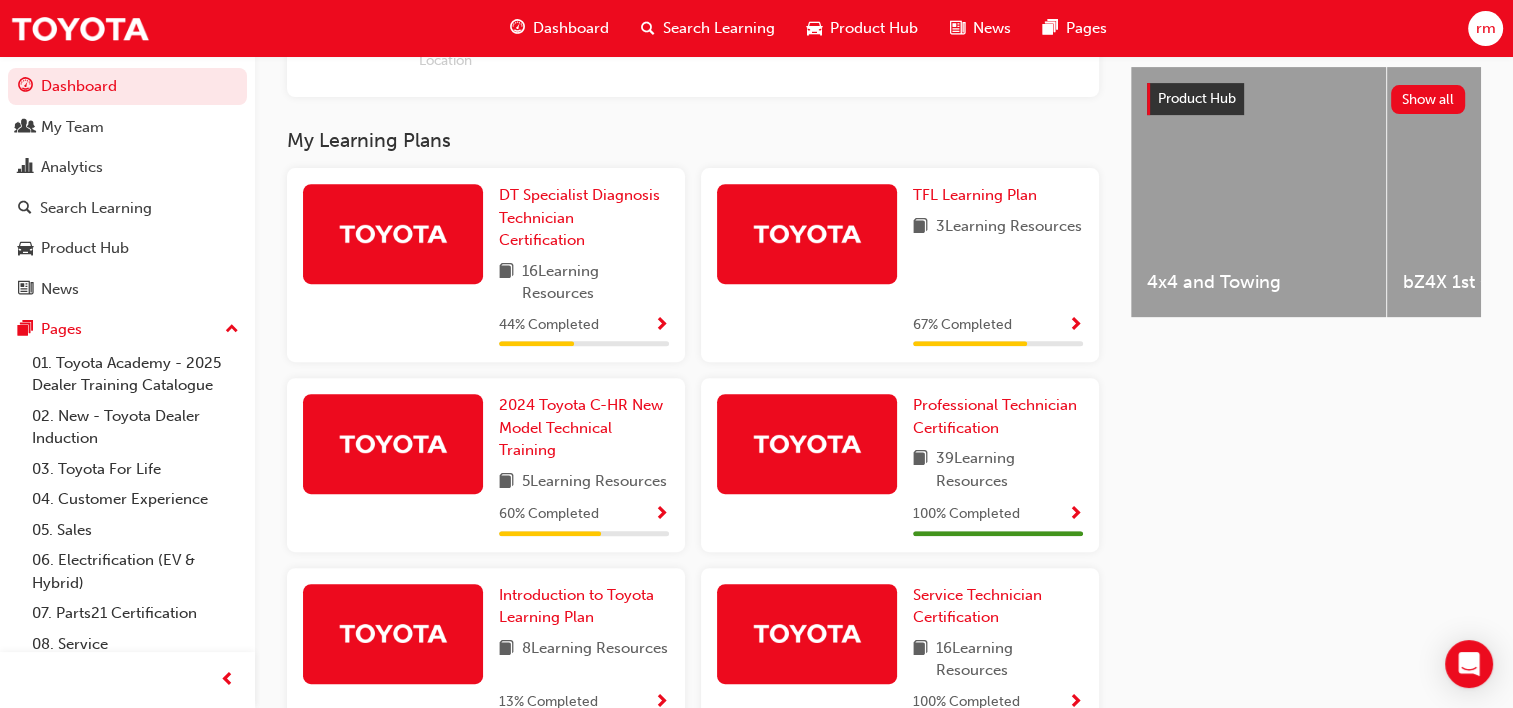 scroll, scrollTop: 800, scrollLeft: 0, axis: vertical 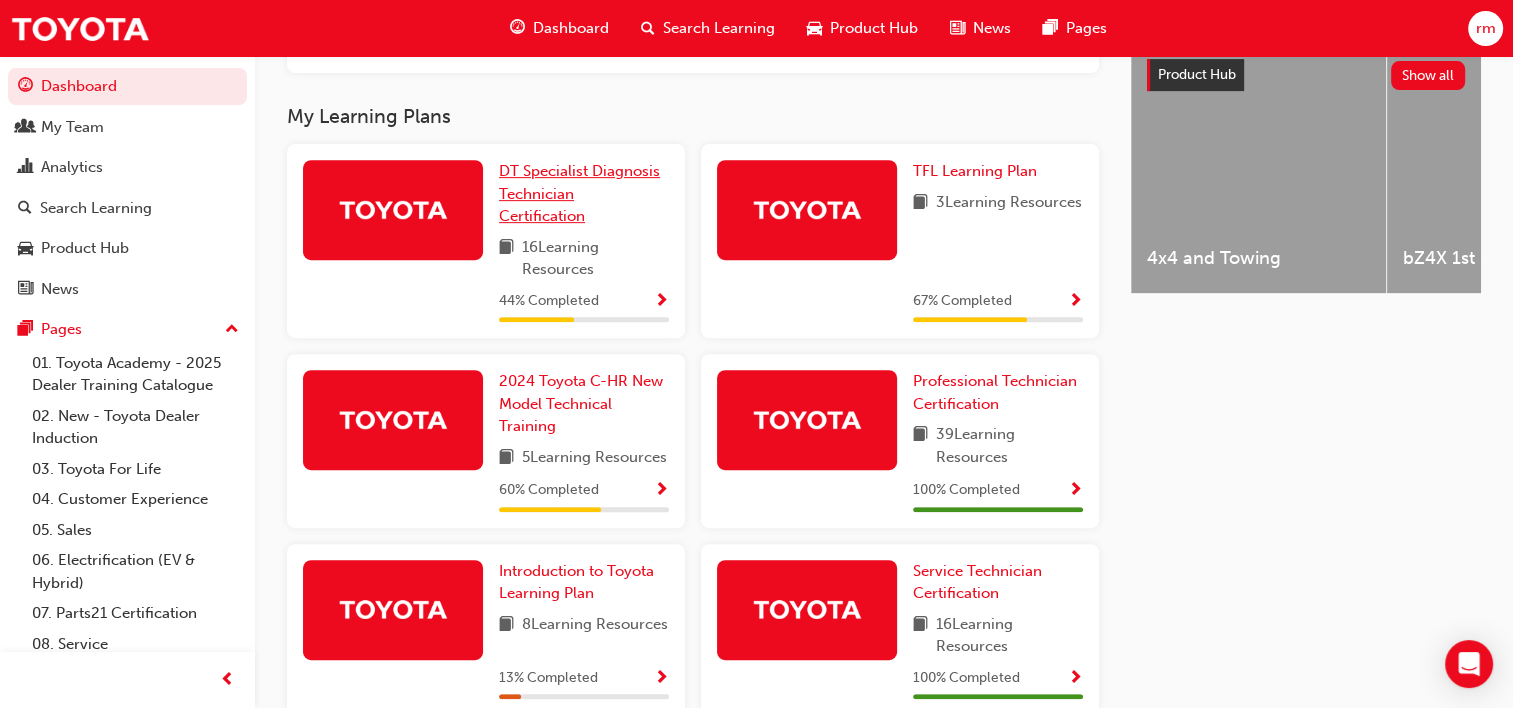 click on "DT Specialist Diagnosis Technician Certification" at bounding box center (584, 194) 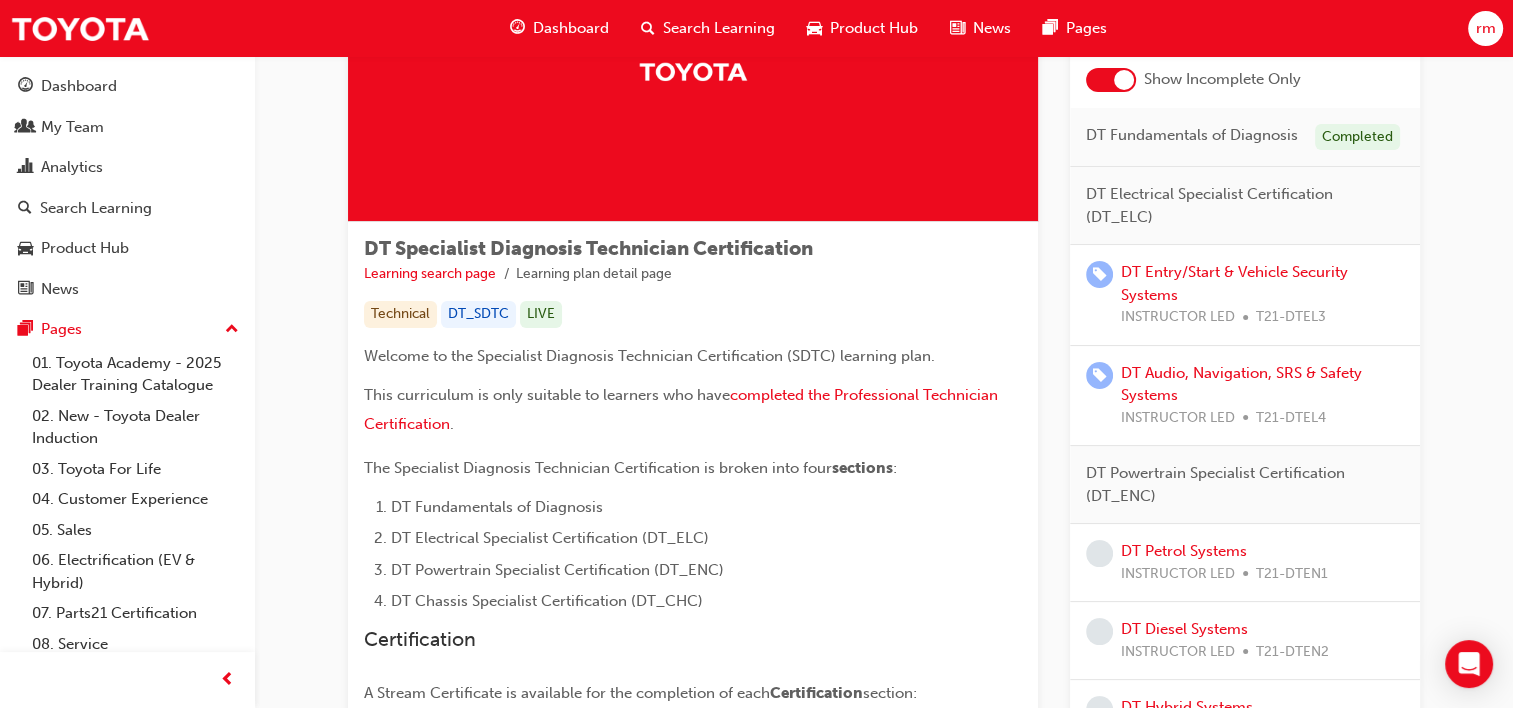scroll, scrollTop: 165, scrollLeft: 0, axis: vertical 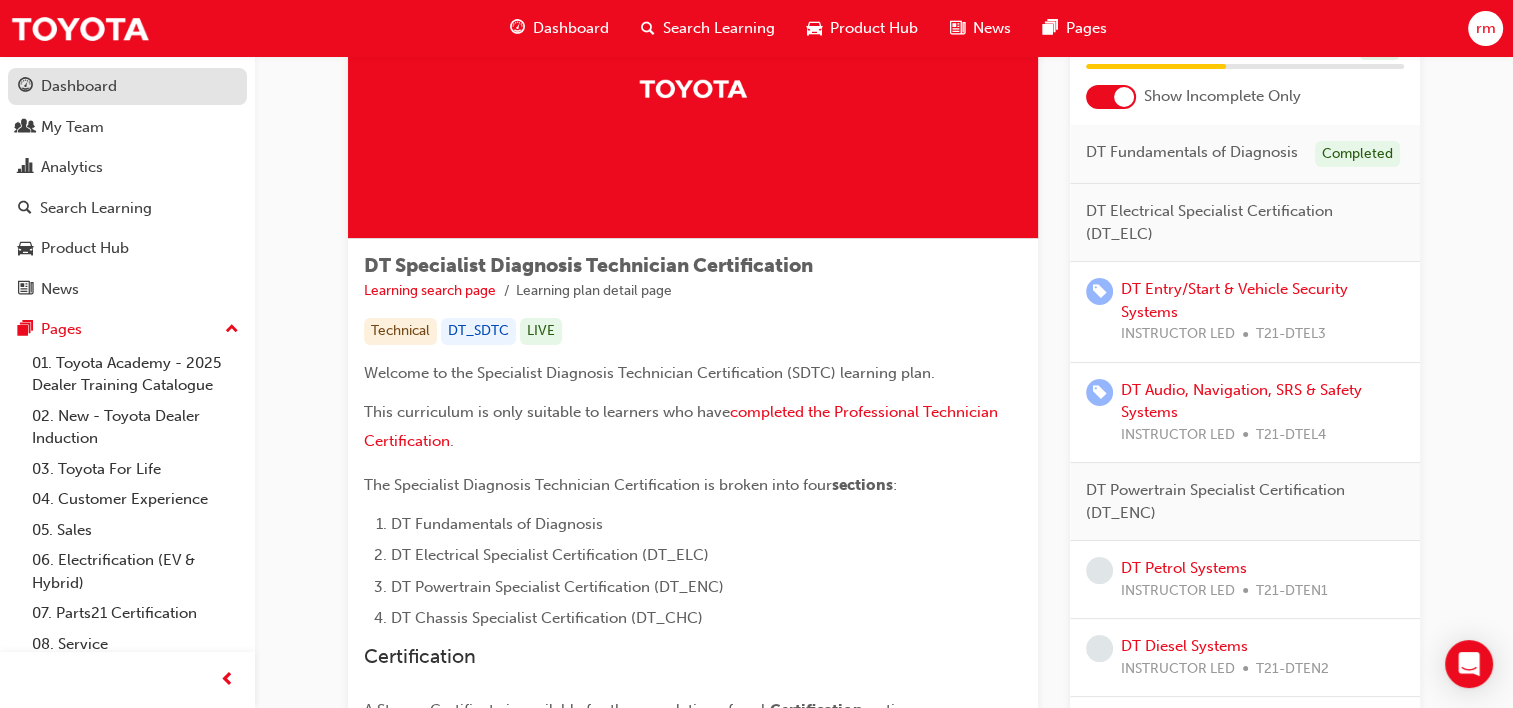 click on "Dashboard" at bounding box center [79, 86] 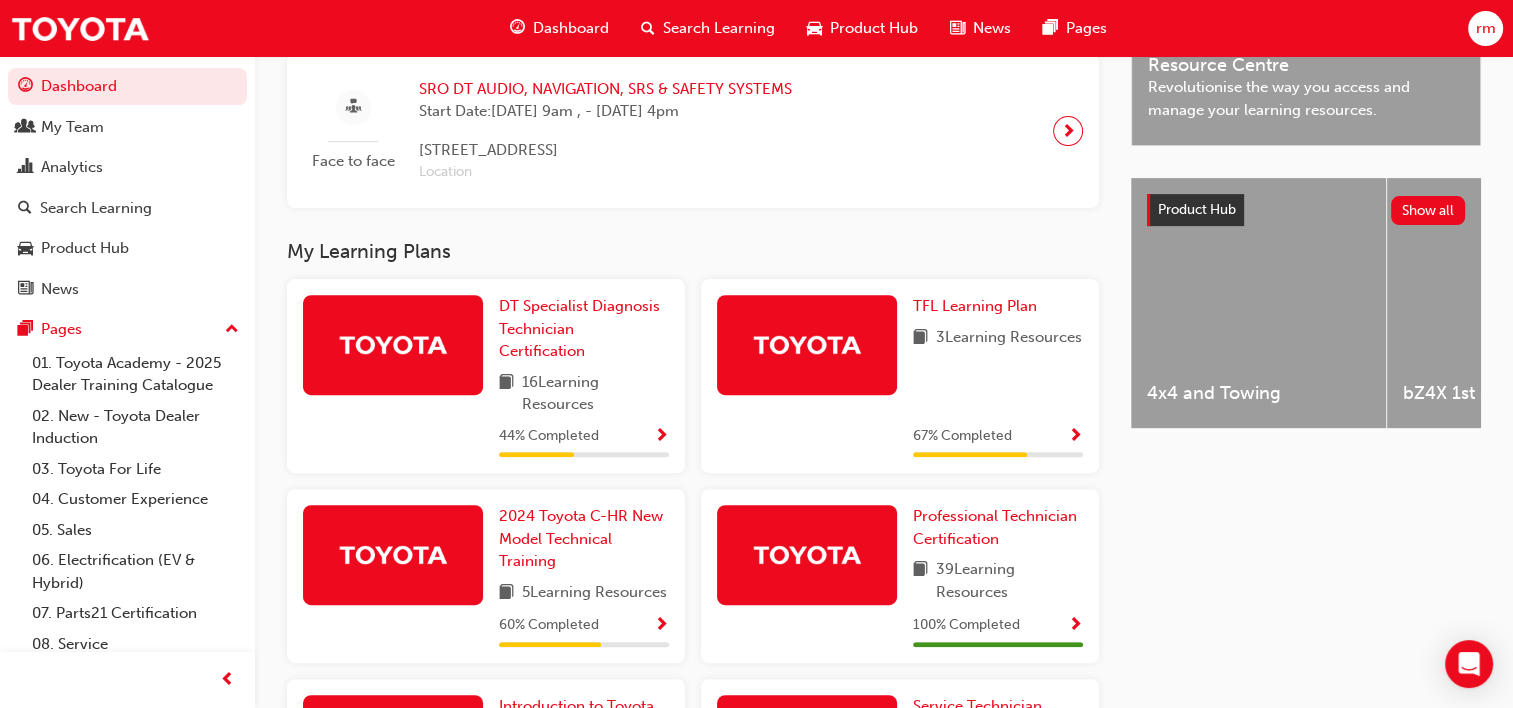 scroll, scrollTop: 765, scrollLeft: 0, axis: vertical 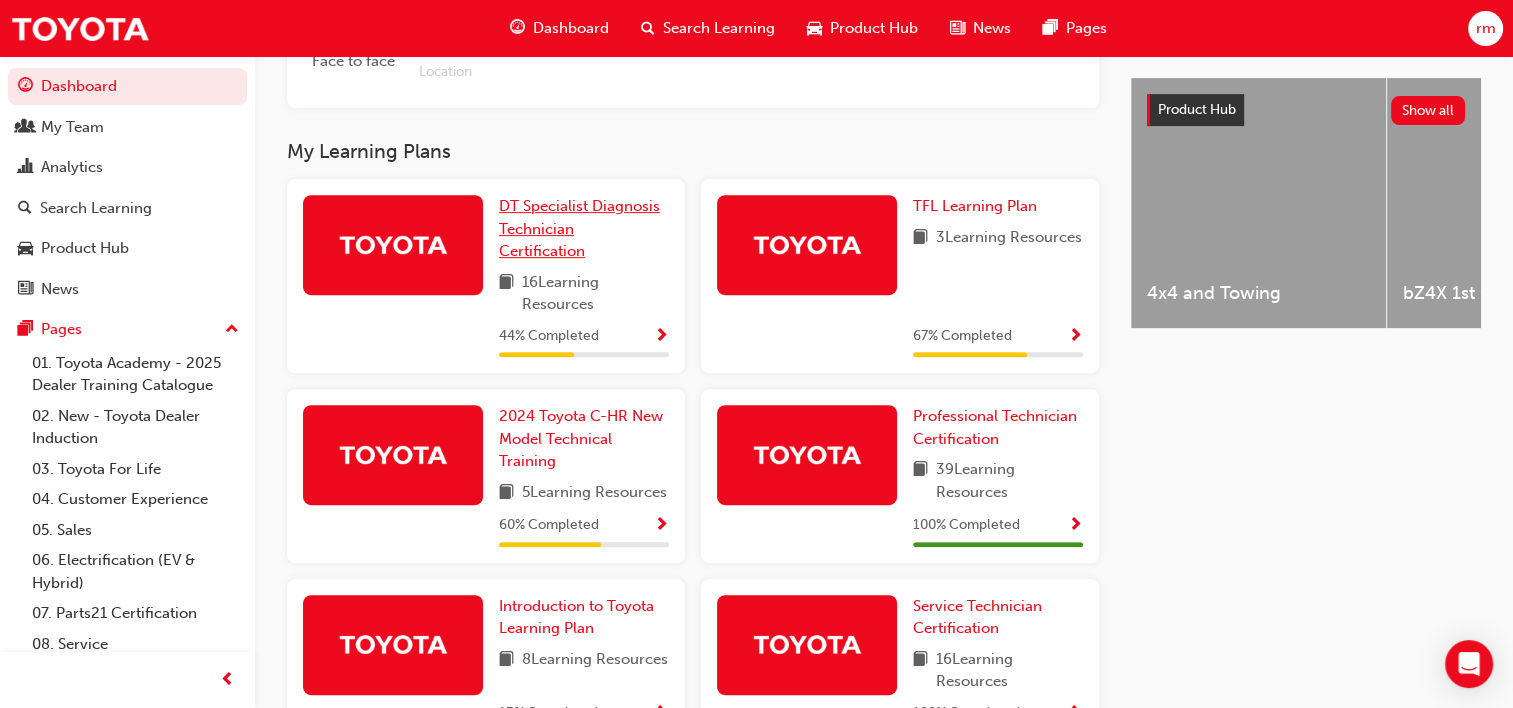 click on "DT Specialist Diagnosis Technician Certification" at bounding box center (579, 228) 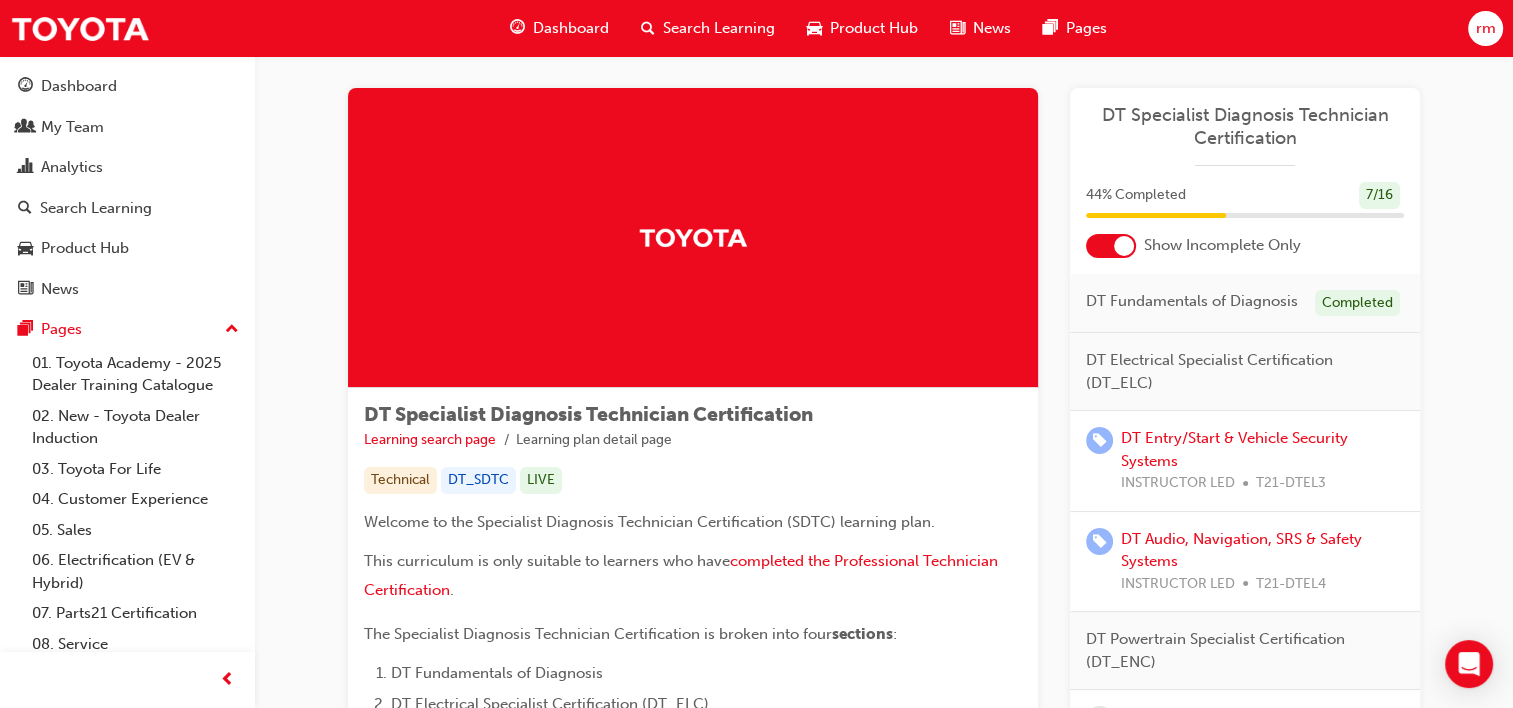 scroll, scrollTop: 0, scrollLeft: 0, axis: both 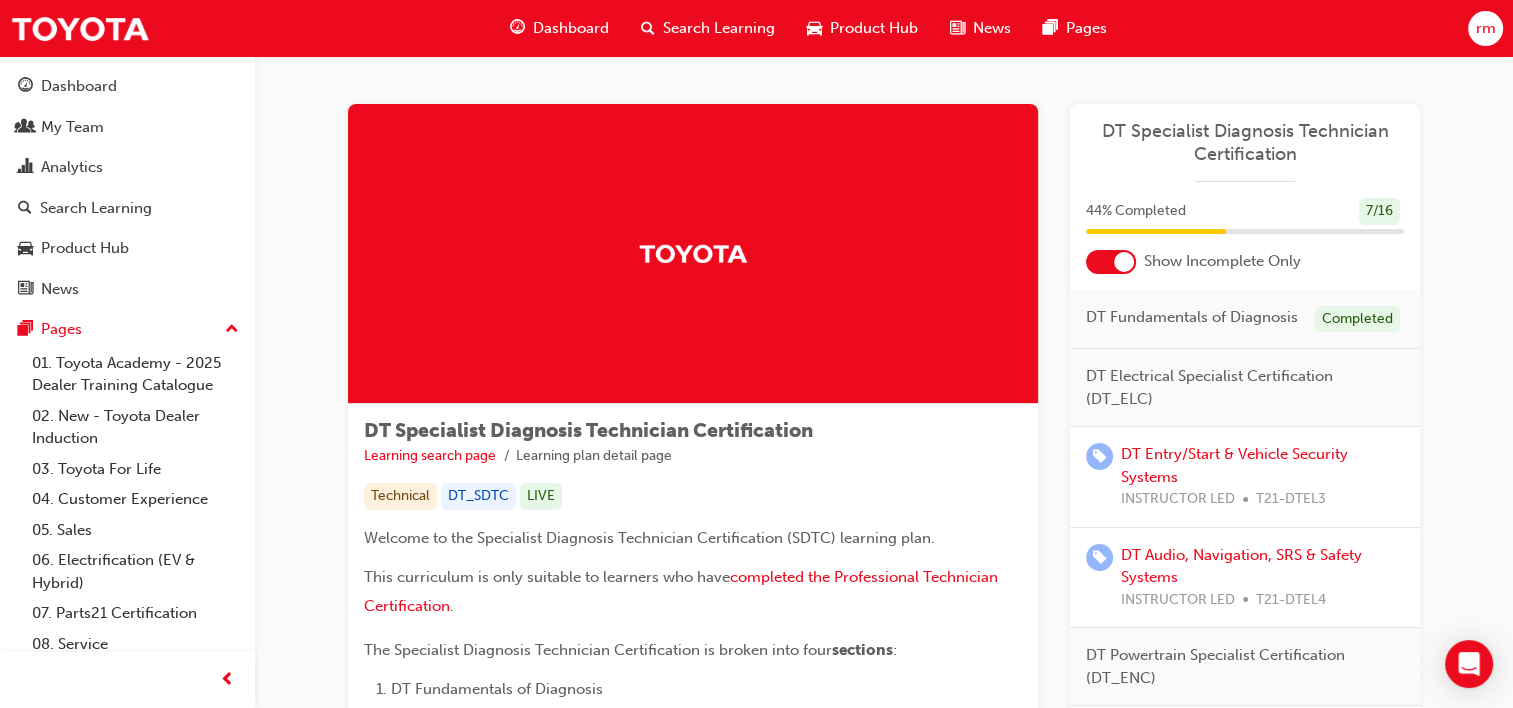 click on "7 / 16" at bounding box center [1379, 211] 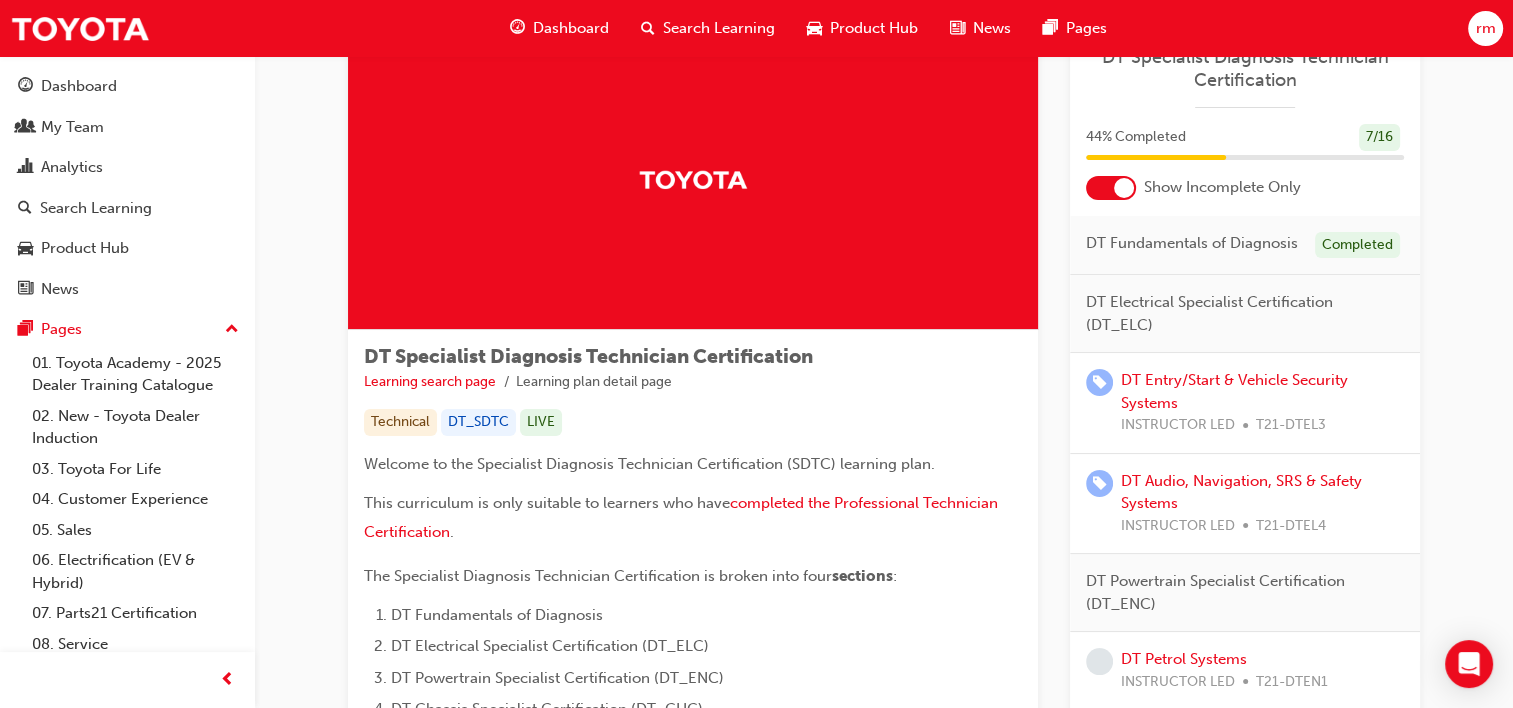 scroll, scrollTop: 65, scrollLeft: 0, axis: vertical 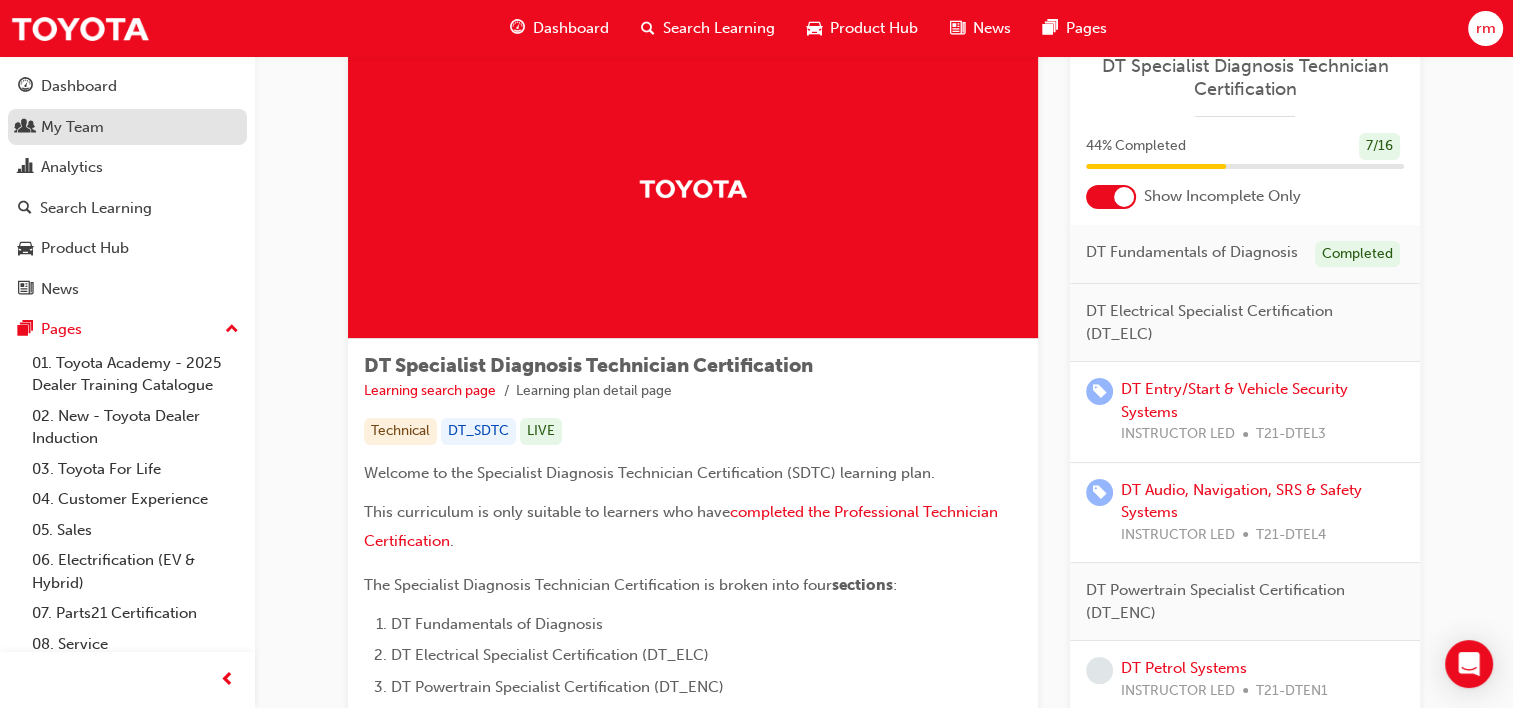 click on "My Team" at bounding box center [127, 127] 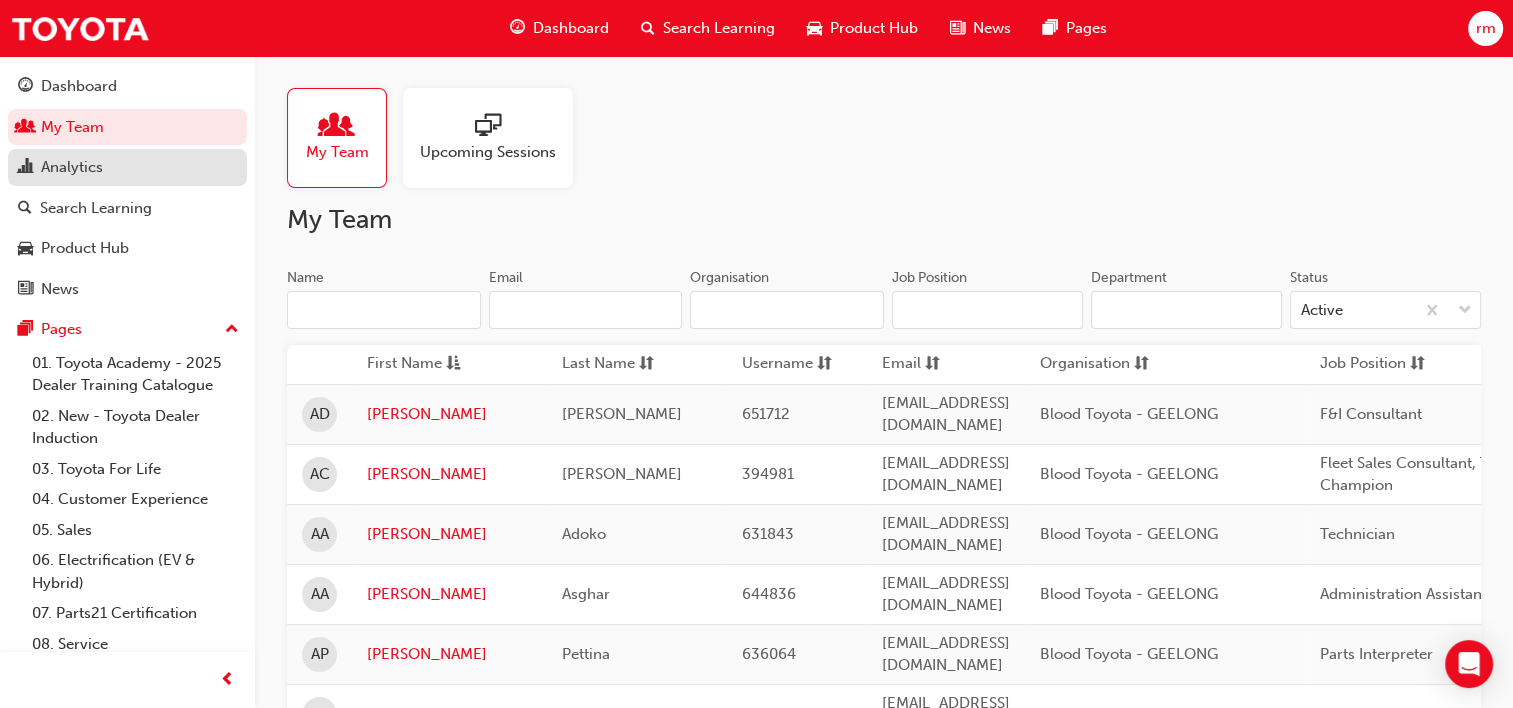 click on "Analytics" at bounding box center [72, 167] 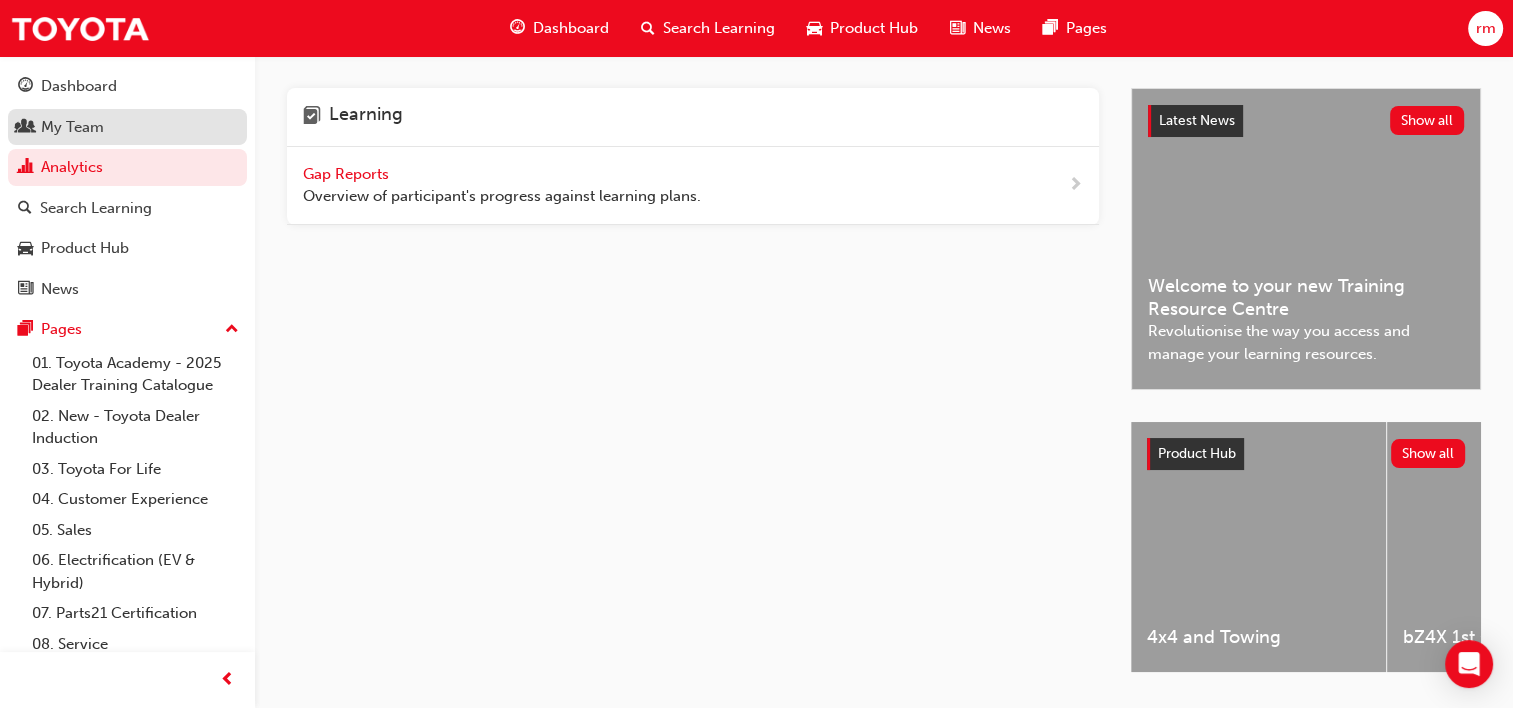 click on "My Team" at bounding box center (72, 127) 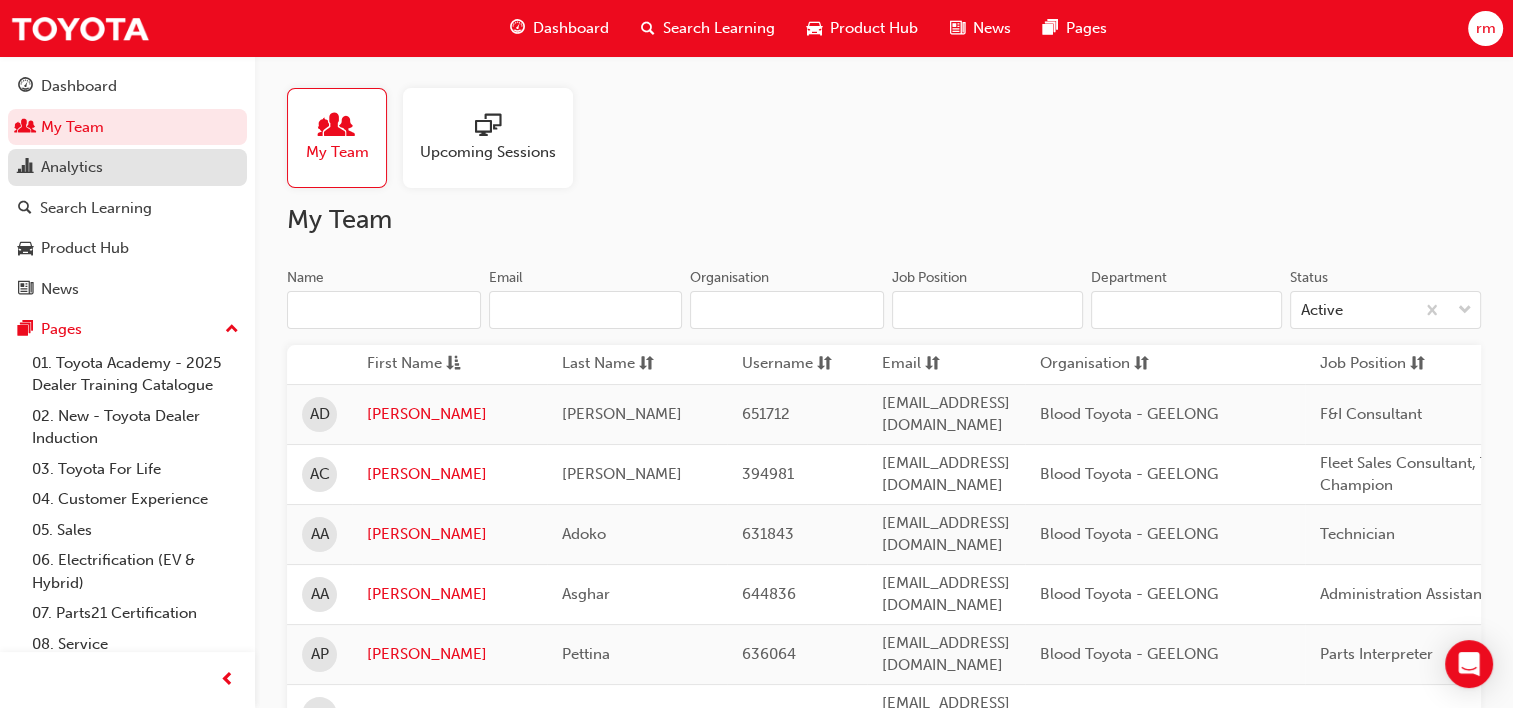 click on "Analytics" at bounding box center (72, 167) 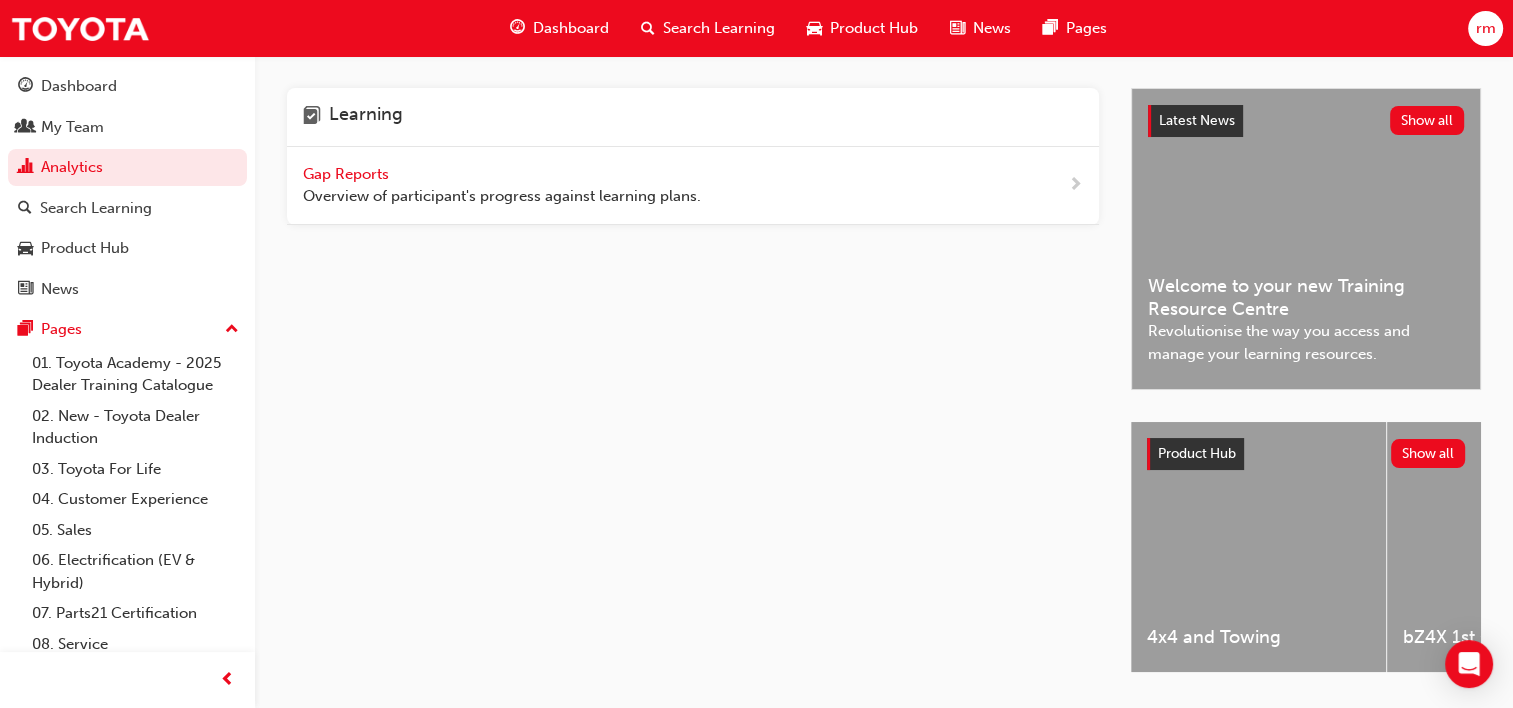 click on "Gap Reports   Overview of participant's progress against learning plans." at bounding box center [693, 186] 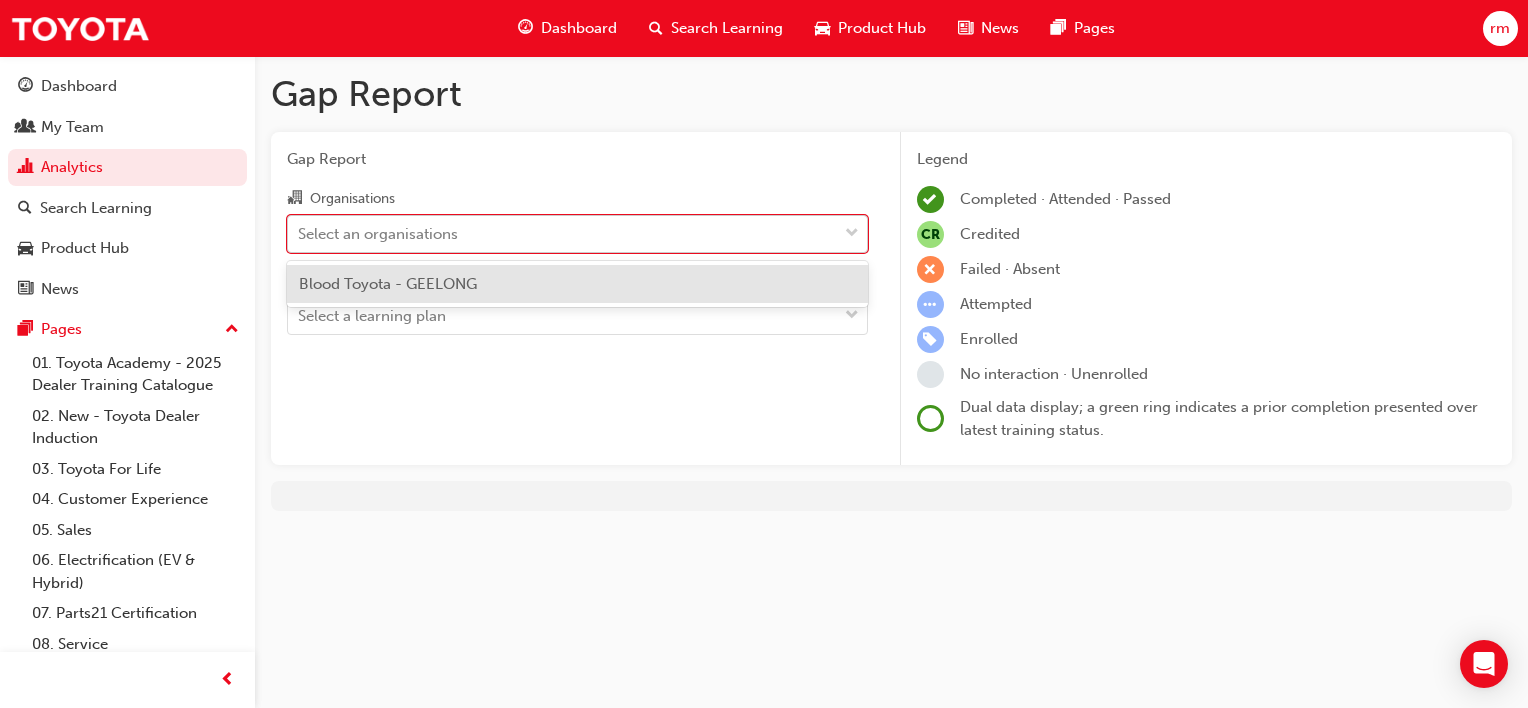click on "Select an organisations" at bounding box center (562, 233) 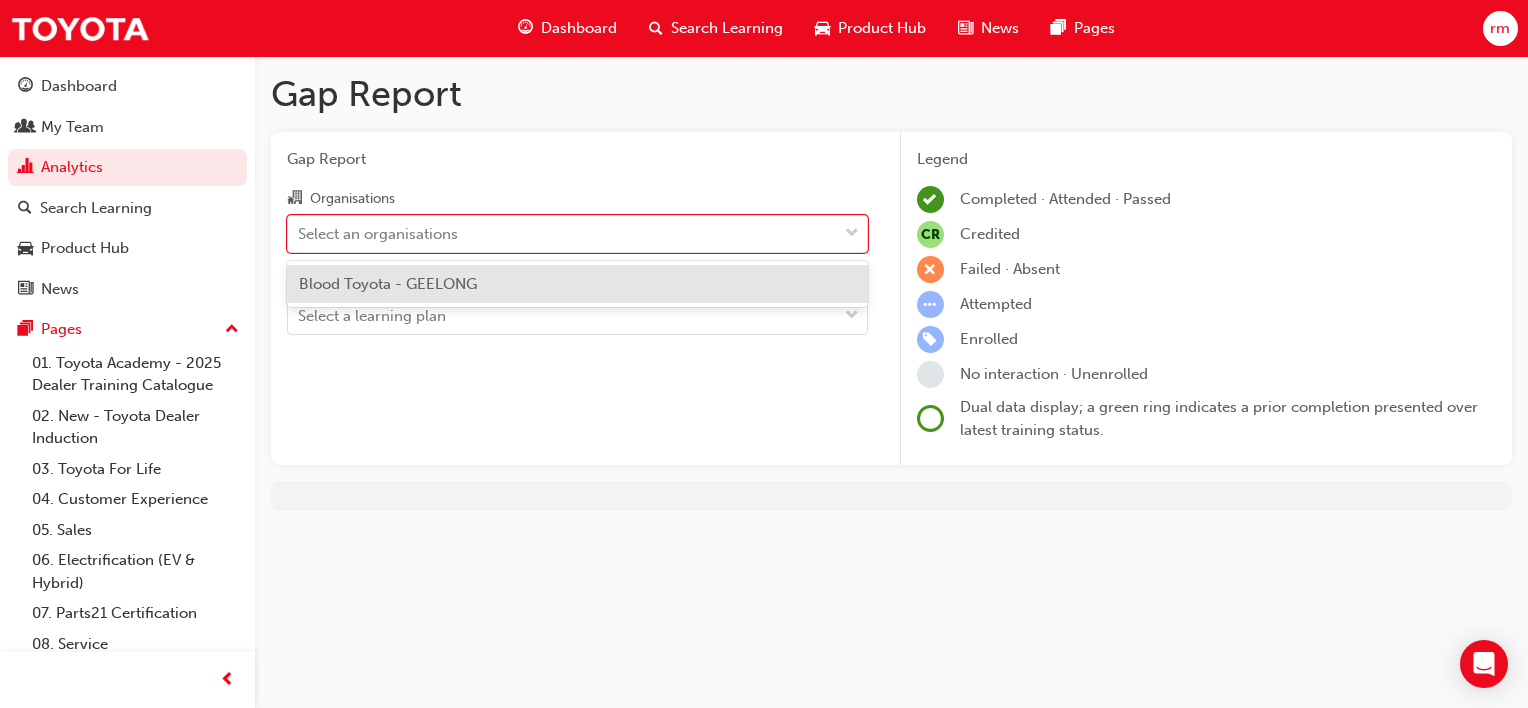 click on "Blood Toyota - GEELONG" at bounding box center [577, 284] 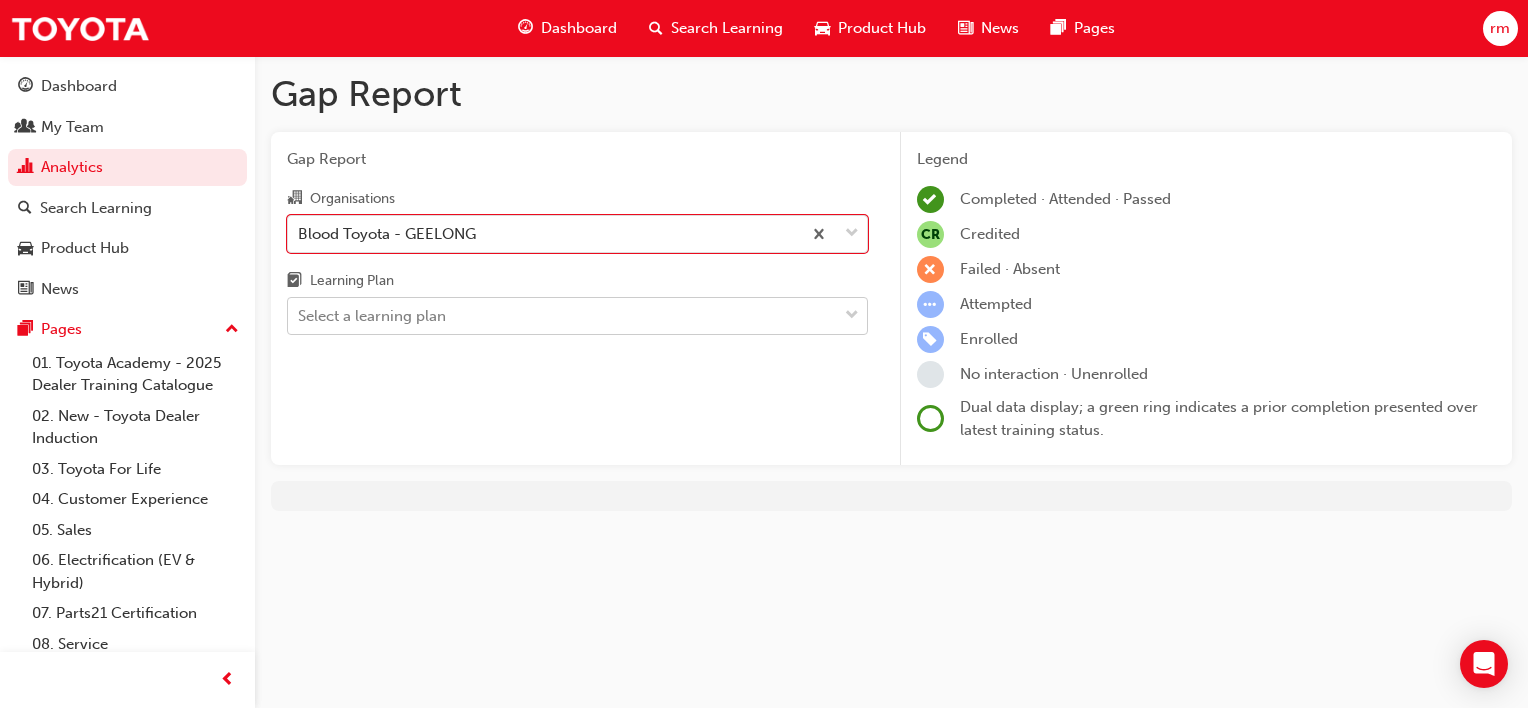 click on "Select a learning plan" at bounding box center (562, 316) 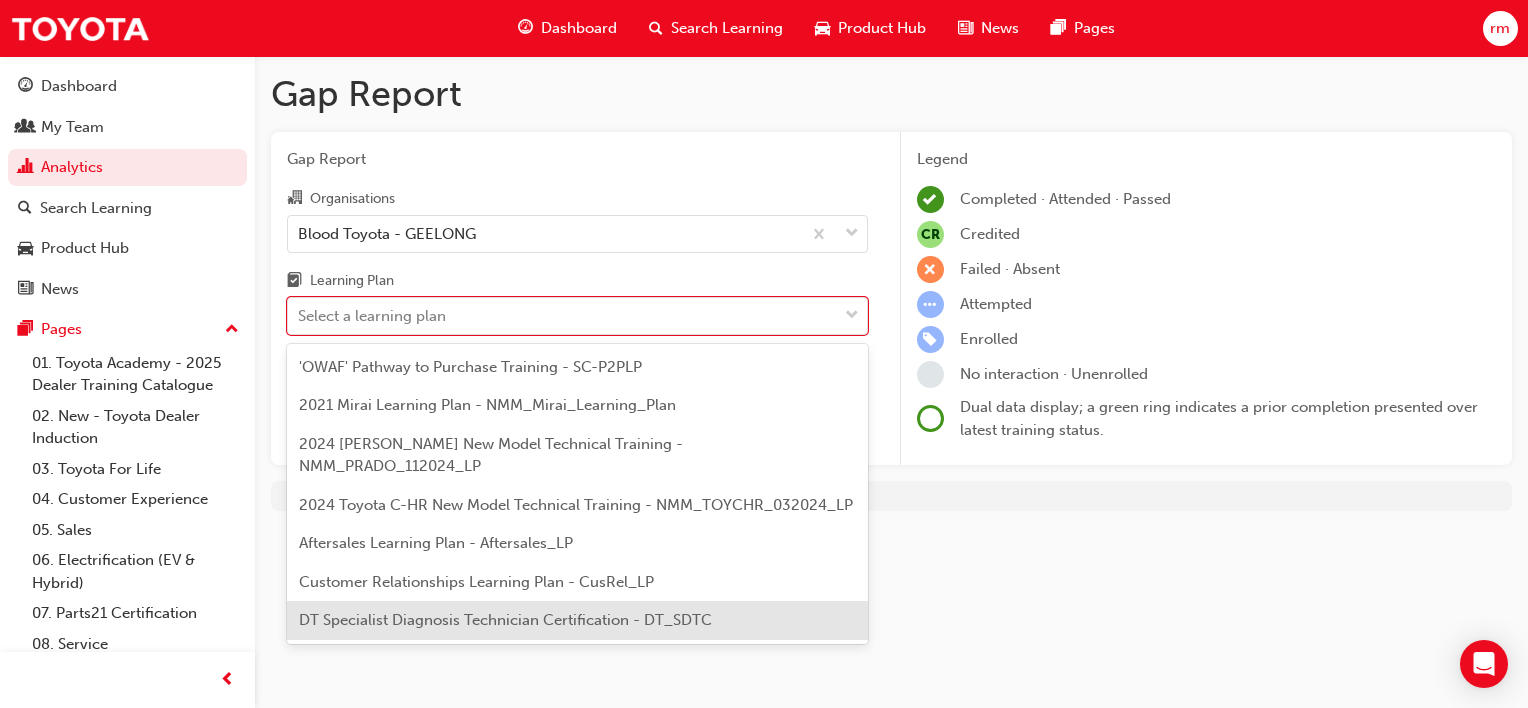 click on "DT Specialist Diagnosis Technician Certification - DT_SDTC" at bounding box center (505, 620) 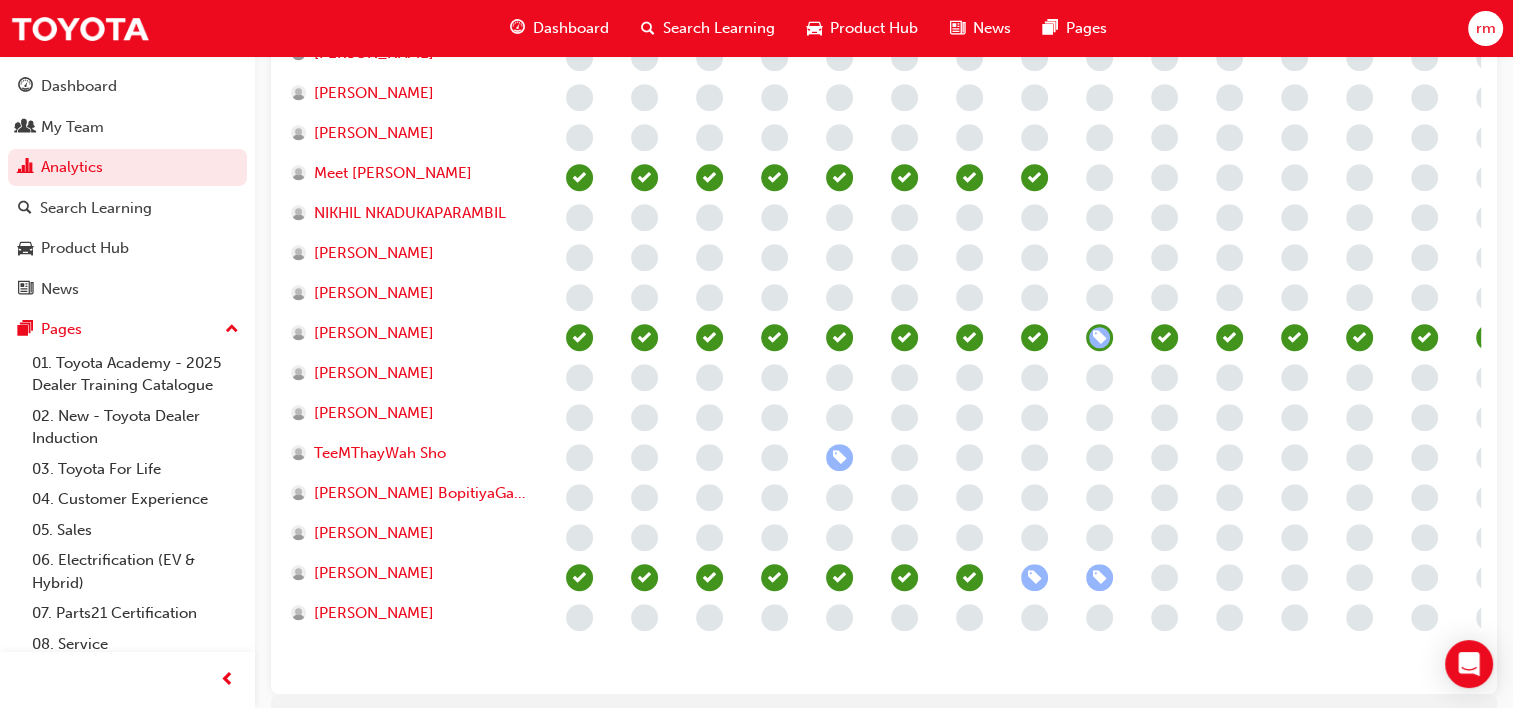scroll, scrollTop: 1200, scrollLeft: 0, axis: vertical 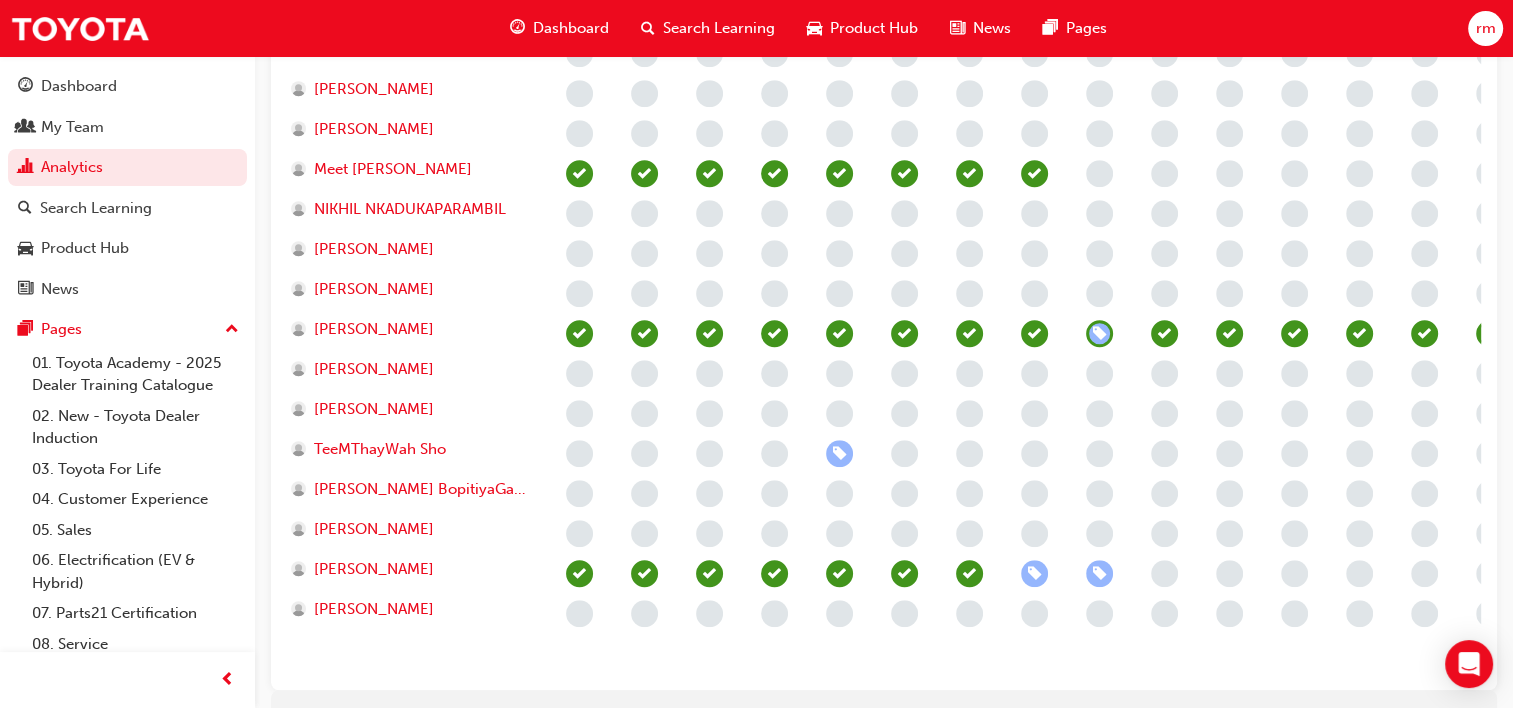 click on "DT Fundamentals of Diagnosis DT Electrical Specialist Certification (DT_ELC) DT Powertrain Specialist Certification (DT_ENC) DT Chassis Specialist Certification (DT_CHC) Hybrid Introduction & Safety Digital Multi Meter Electrical Fundamentals Oscilloscope DT Fundamentals of Diagnosis DT Body Electrical DT Advanced Body Electrical & Auto A/C Systems DT Entry/Start & Vehicle Security Systems DT Audio, Navigation, SRS & Safety Systems DT Petrol Systems DT Diesel Systems DT Hybrid Systems DT Brake Systems DT Steering & Suspension Systems DT NVH Diagnosis DT Automatic Transmission Systems Alex Adoko Anthony Eletva Charlie Soccio Declan Roy Didula Dalugama Fredy Romeo GayNay Htoo Harjot Singh Harsha Pethiyagoda Hayden Baker Hayden Snell Kavindu Palligoda Liam Begg Liyanage Devinda Meet Patel NIKHIL NKADUKAPARAMBIL Nishant Dhingra Oscar Pattison Sam Wood Sameer Thankur TYRON SHANDLEY TeeMThayWah Sho Theekshana BopitiyaGamage Zackariah Burgess romel matthew seth allen CR CR" at bounding box center (884, 9) 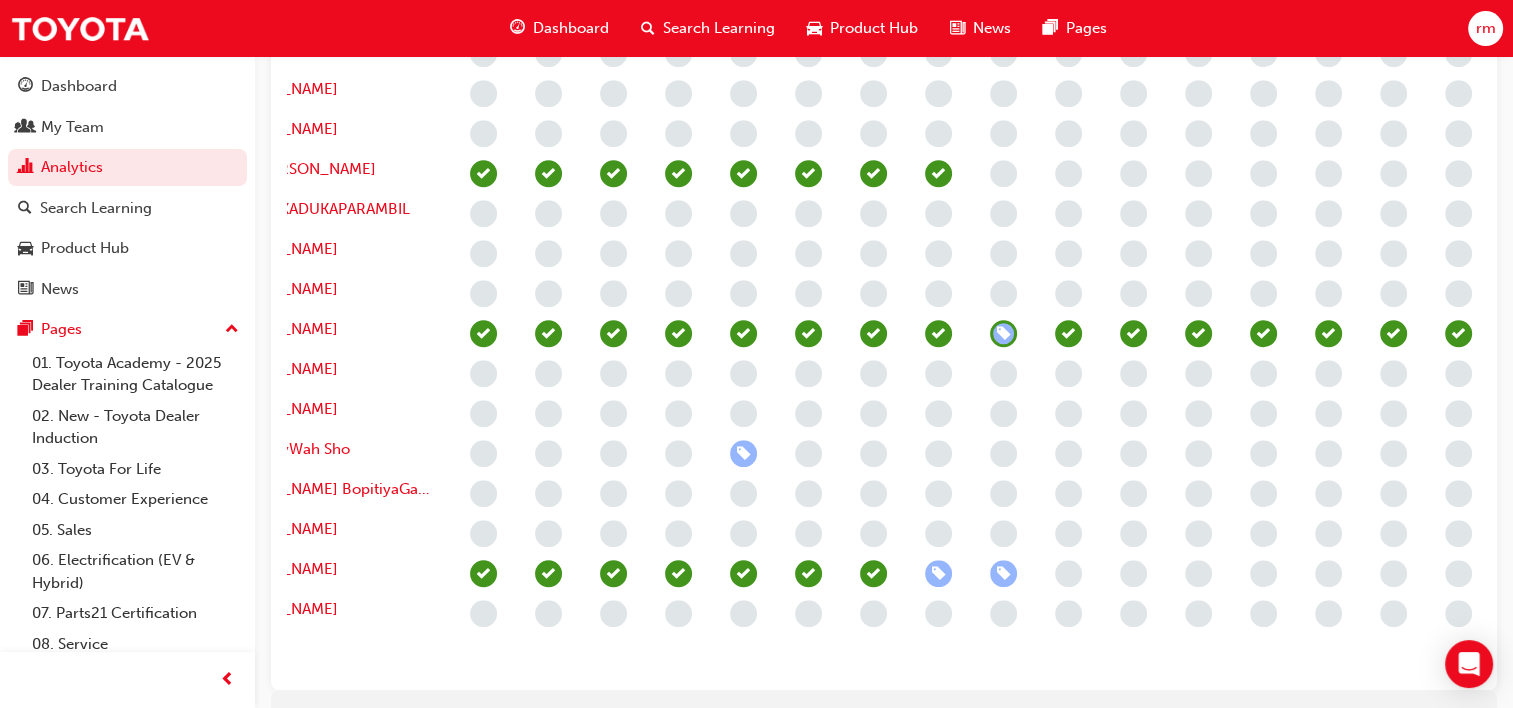 scroll, scrollTop: 0, scrollLeft: 171, axis: horizontal 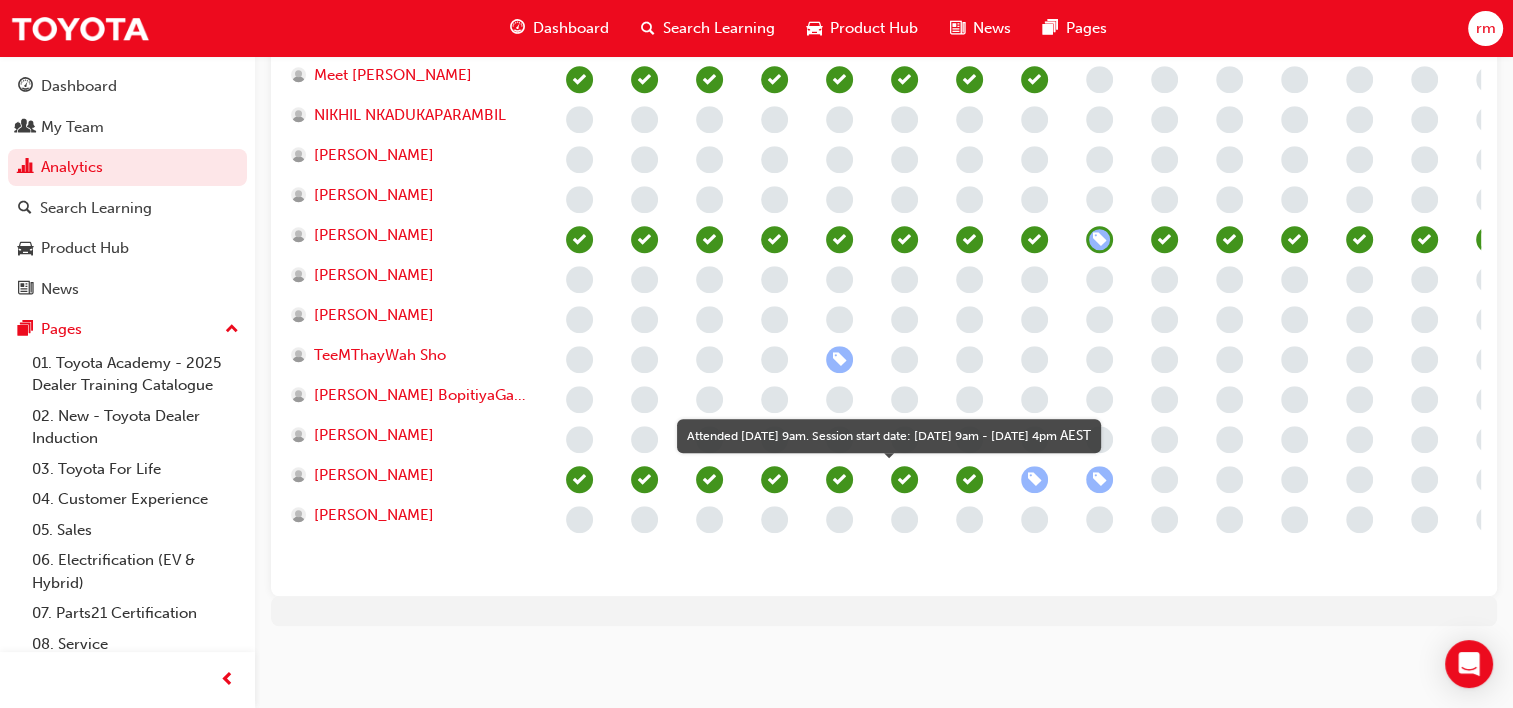 click at bounding box center (969, 479) 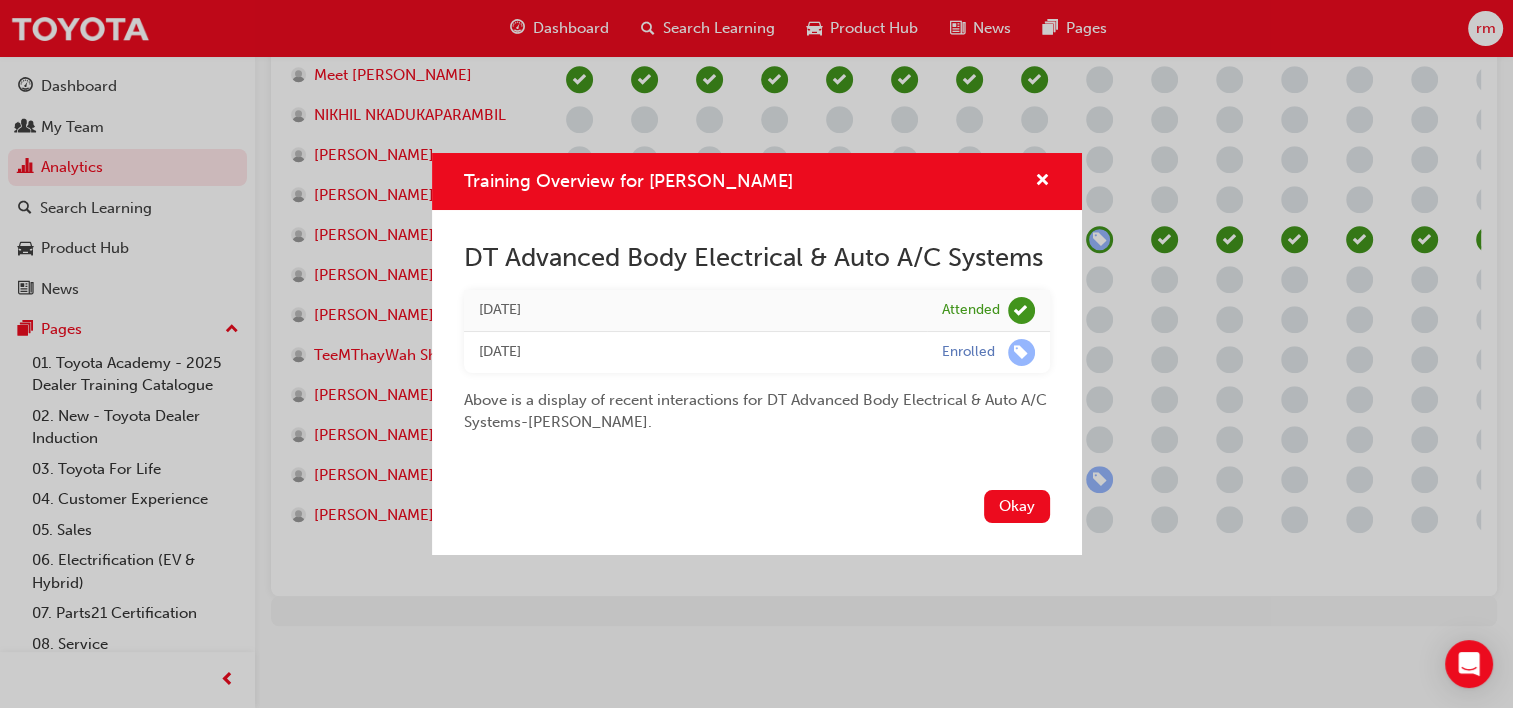 scroll, scrollTop: 1308, scrollLeft: 0, axis: vertical 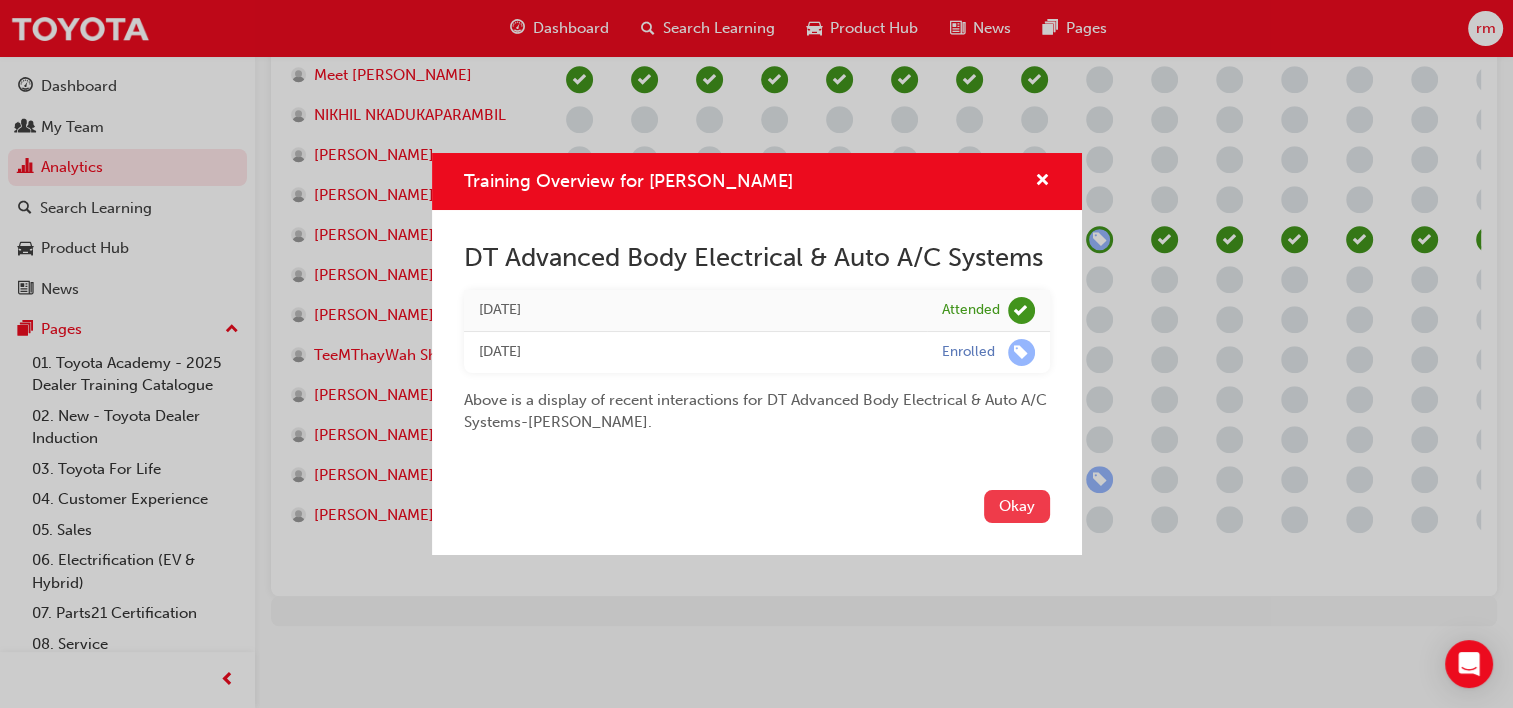 click on "Okay" at bounding box center [1017, 506] 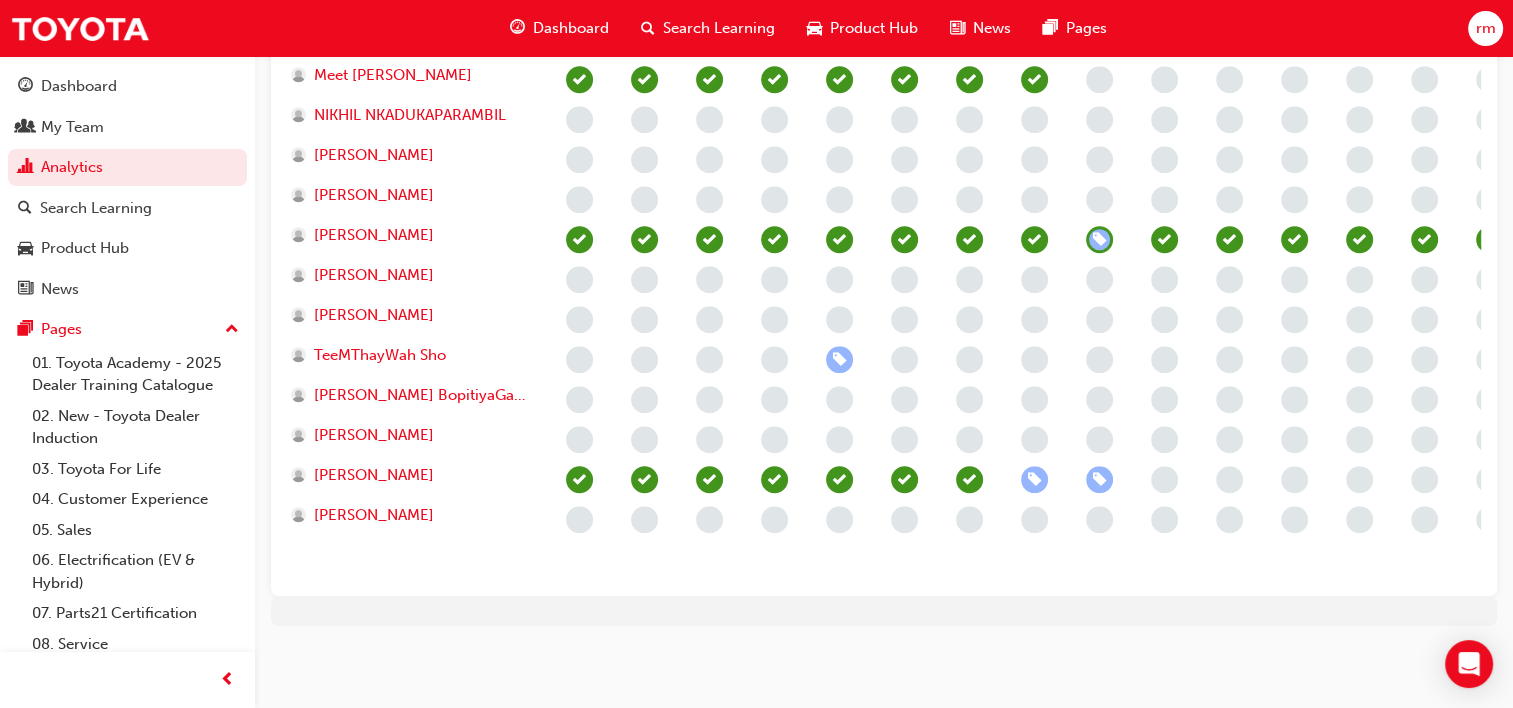 click at bounding box center [1034, 479] 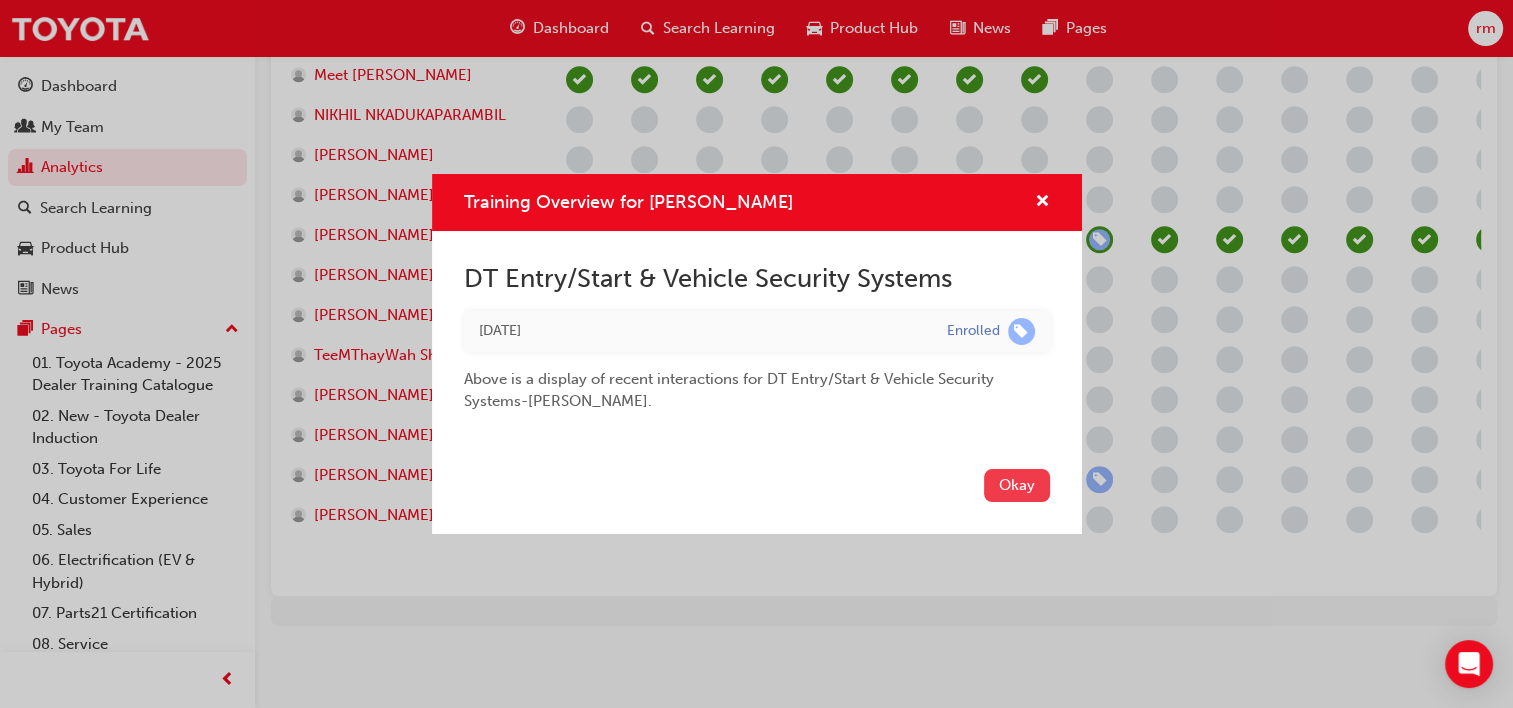 click on "Okay" at bounding box center (1017, 485) 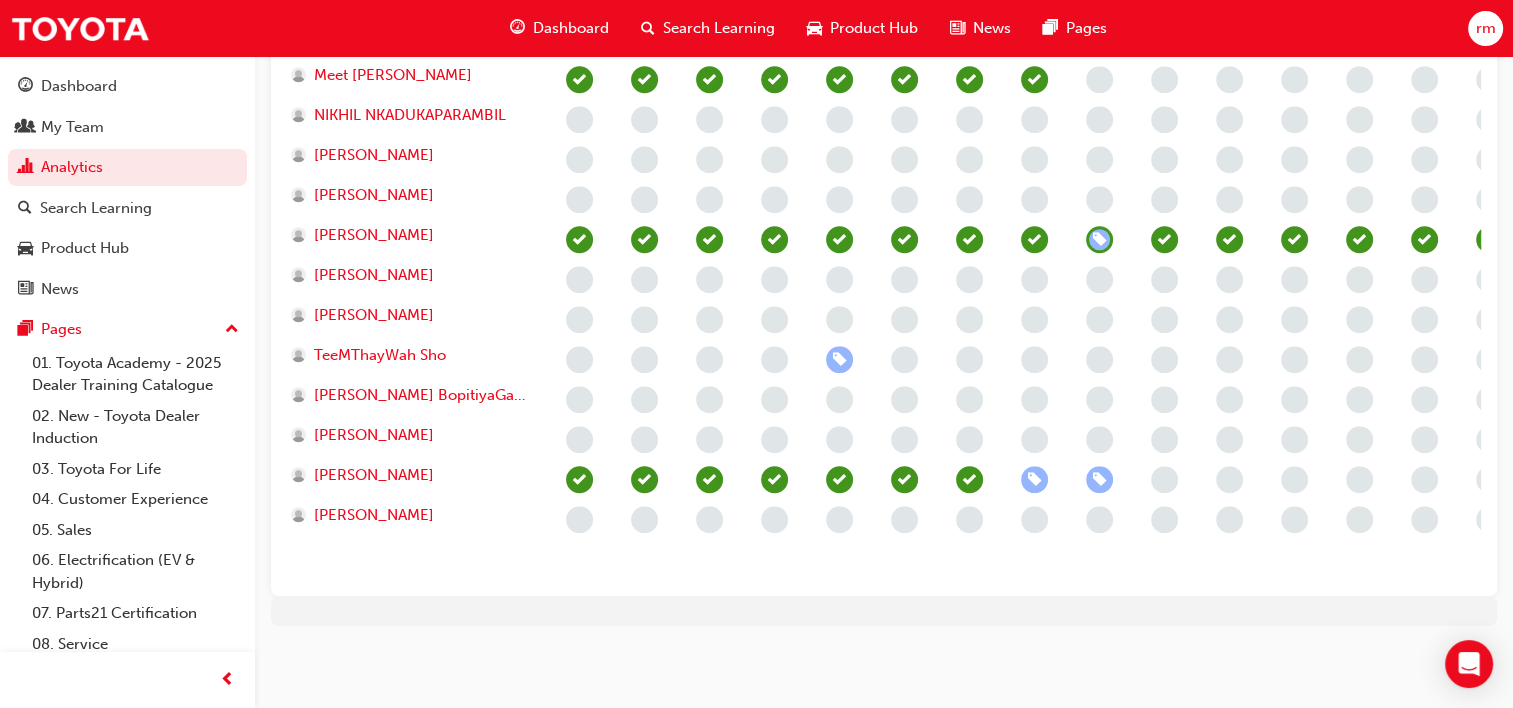 click at bounding box center (1099, 479) 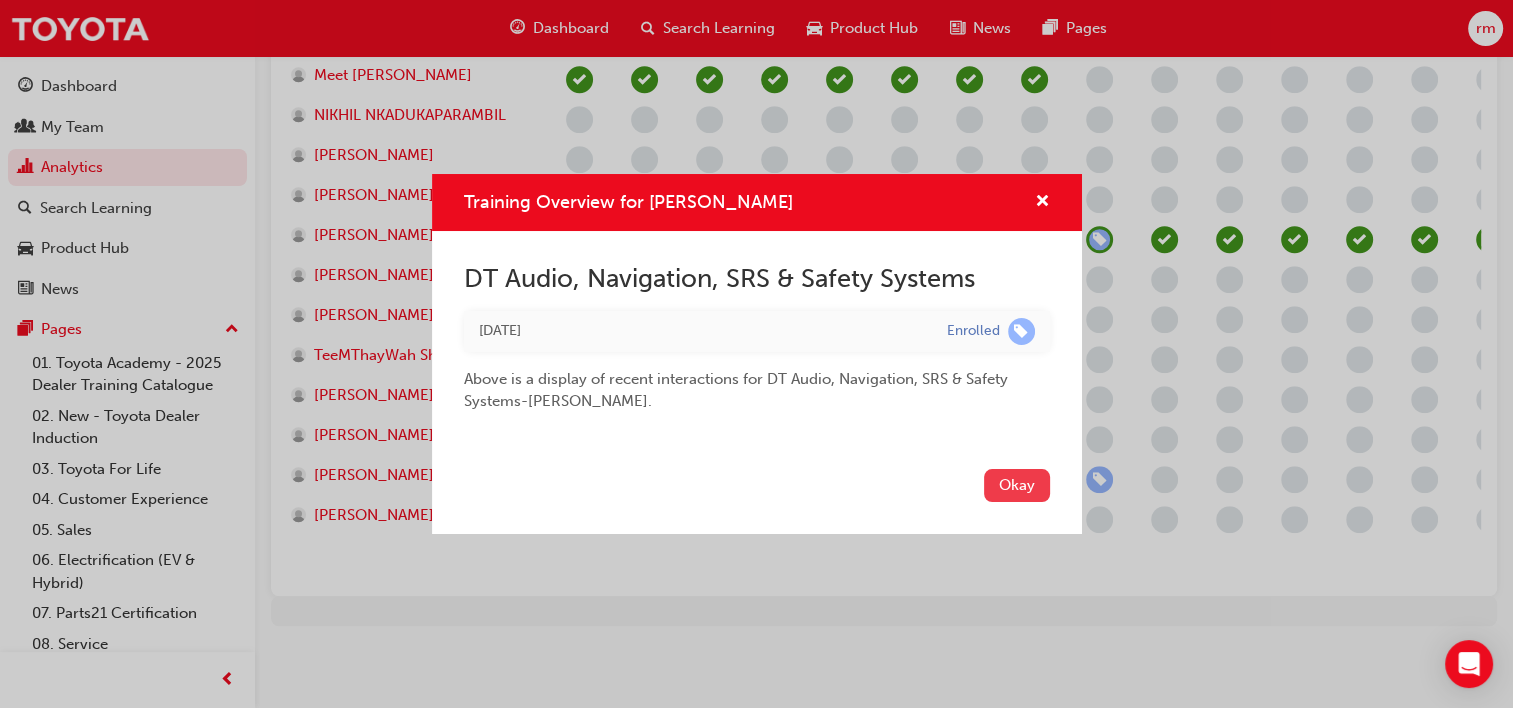 click on "Okay" at bounding box center [1017, 485] 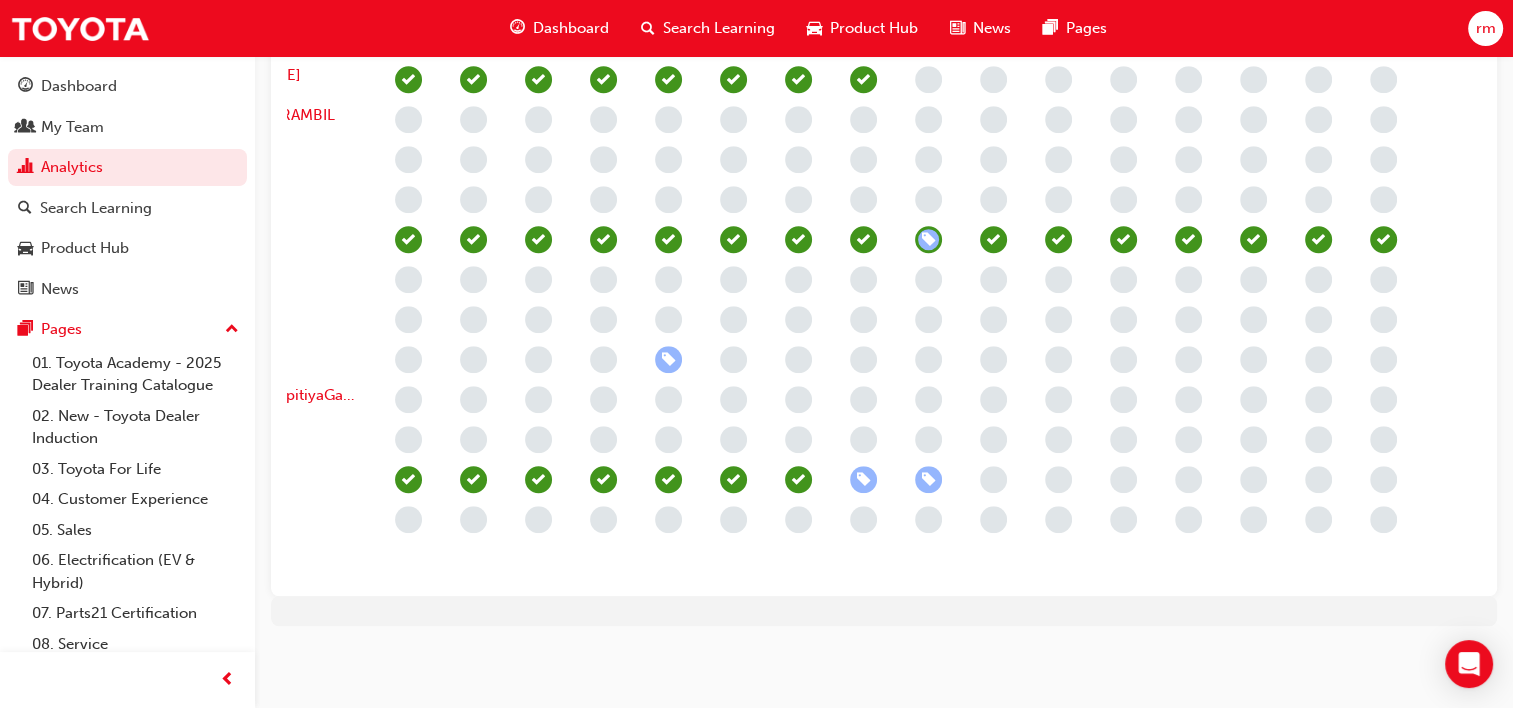 scroll, scrollTop: 0, scrollLeft: 0, axis: both 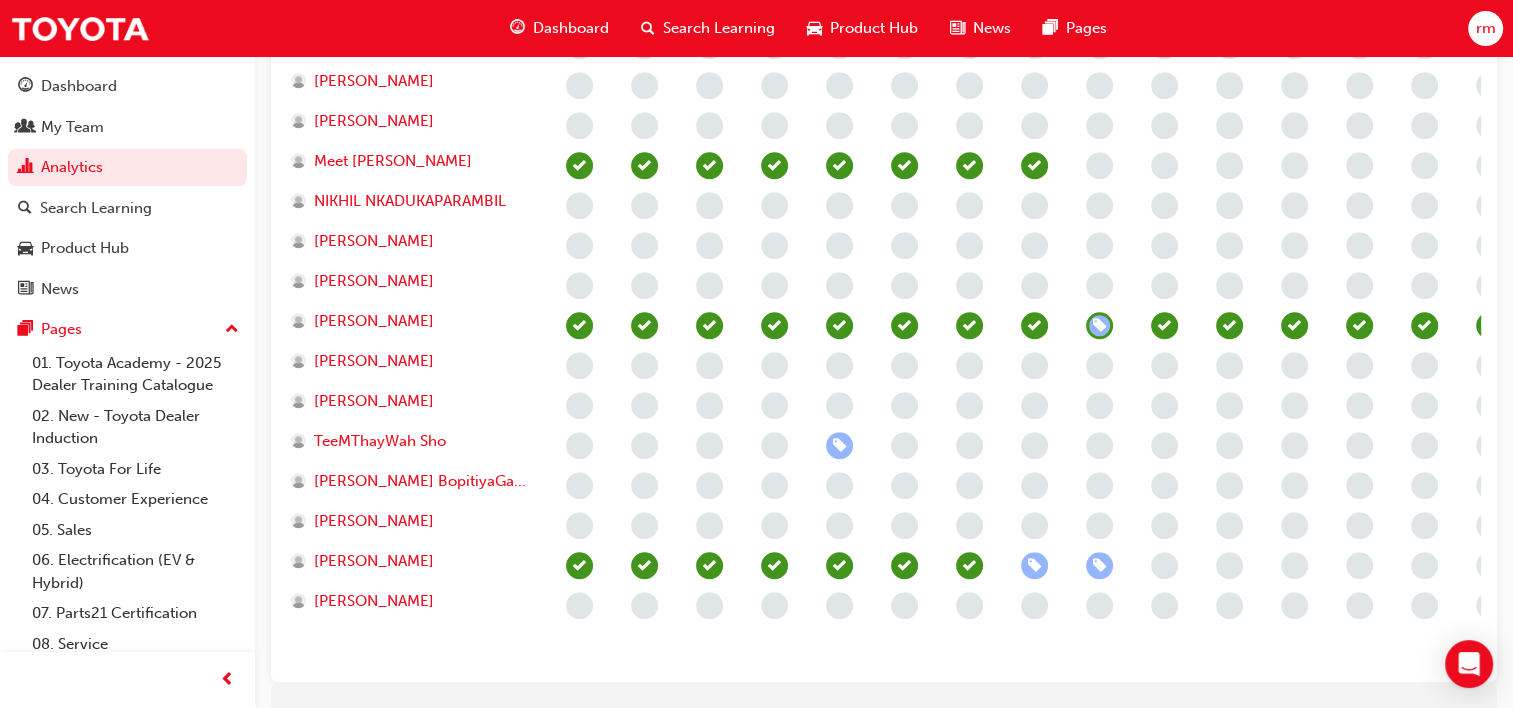 click at bounding box center [1034, 165] 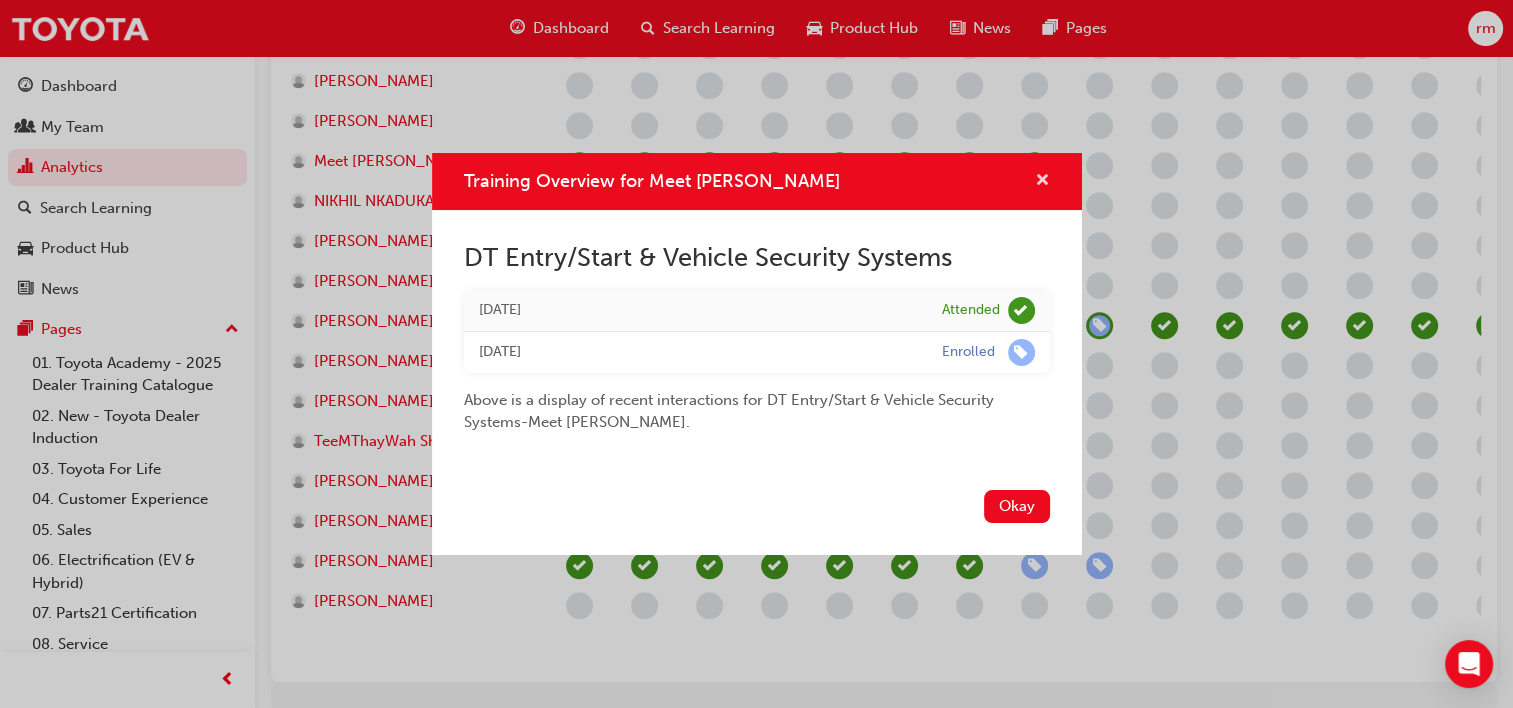 click at bounding box center (1042, 182) 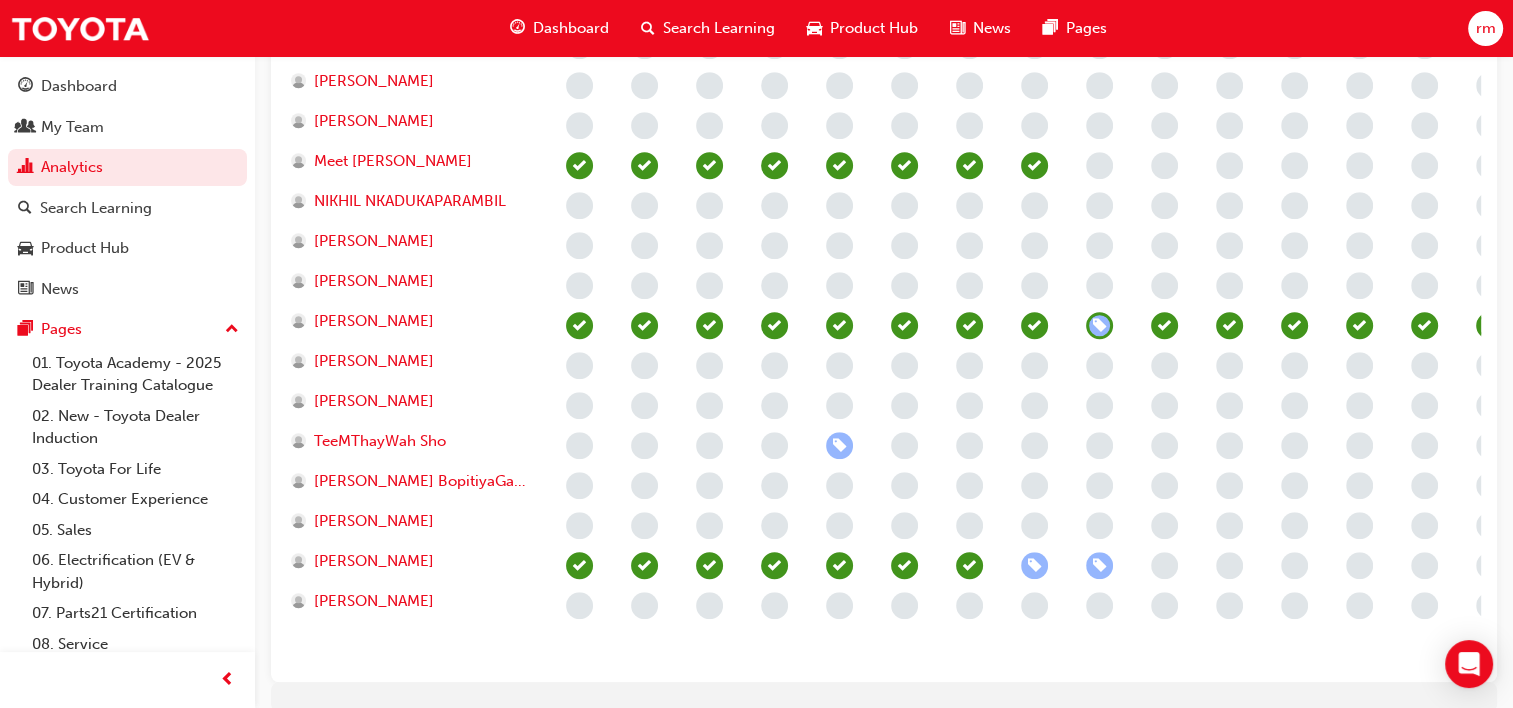 click at bounding box center [839, 445] 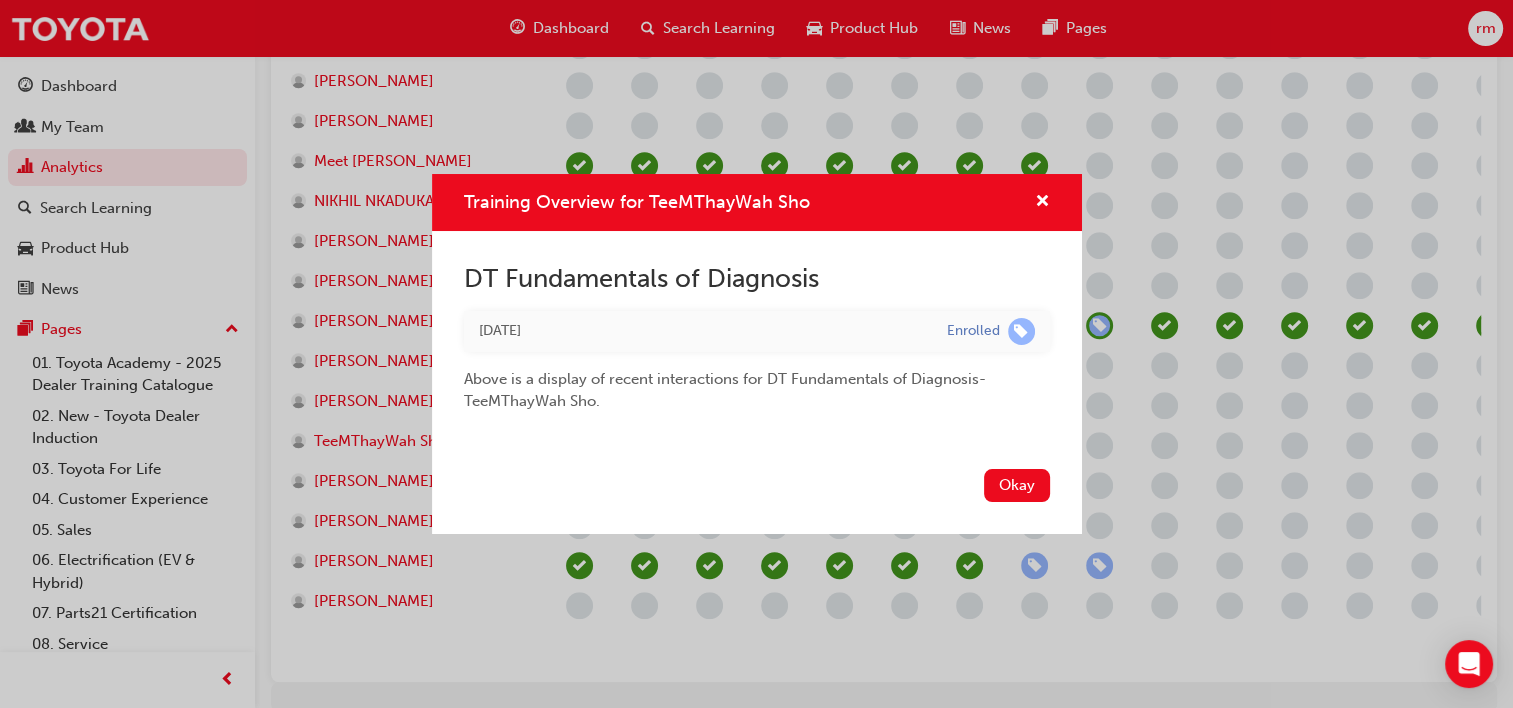 click on "Okay" at bounding box center (1017, 485) 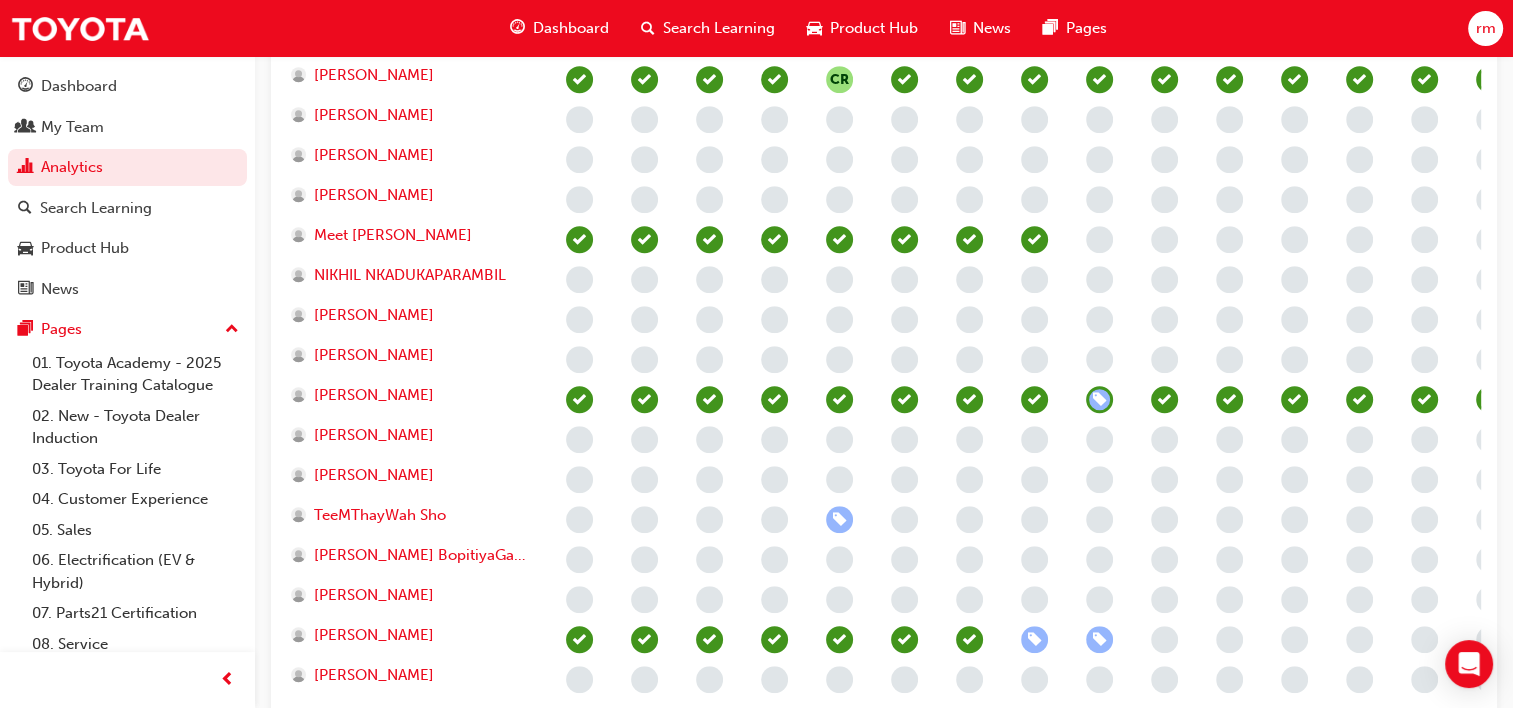 scroll, scrollTop: 1100, scrollLeft: 0, axis: vertical 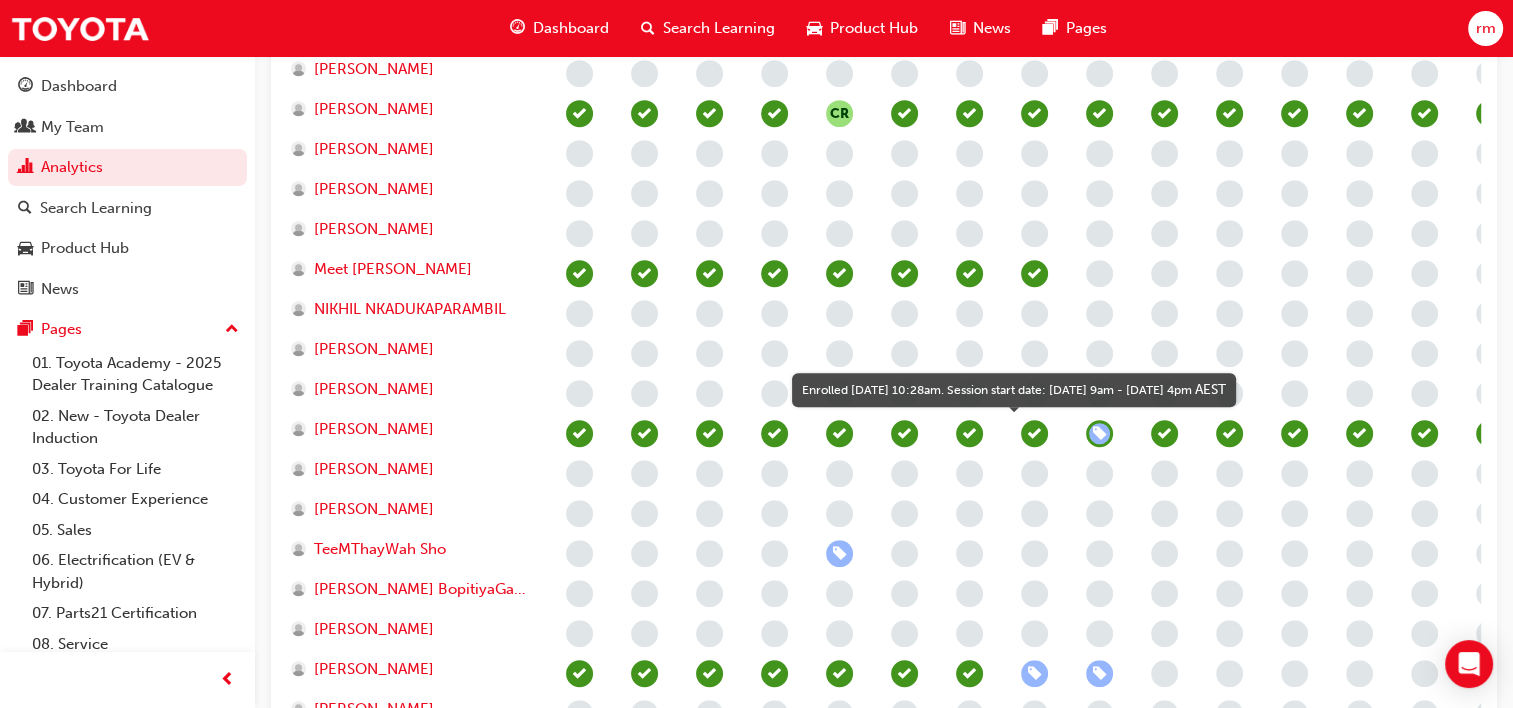 click at bounding box center (1099, 433) 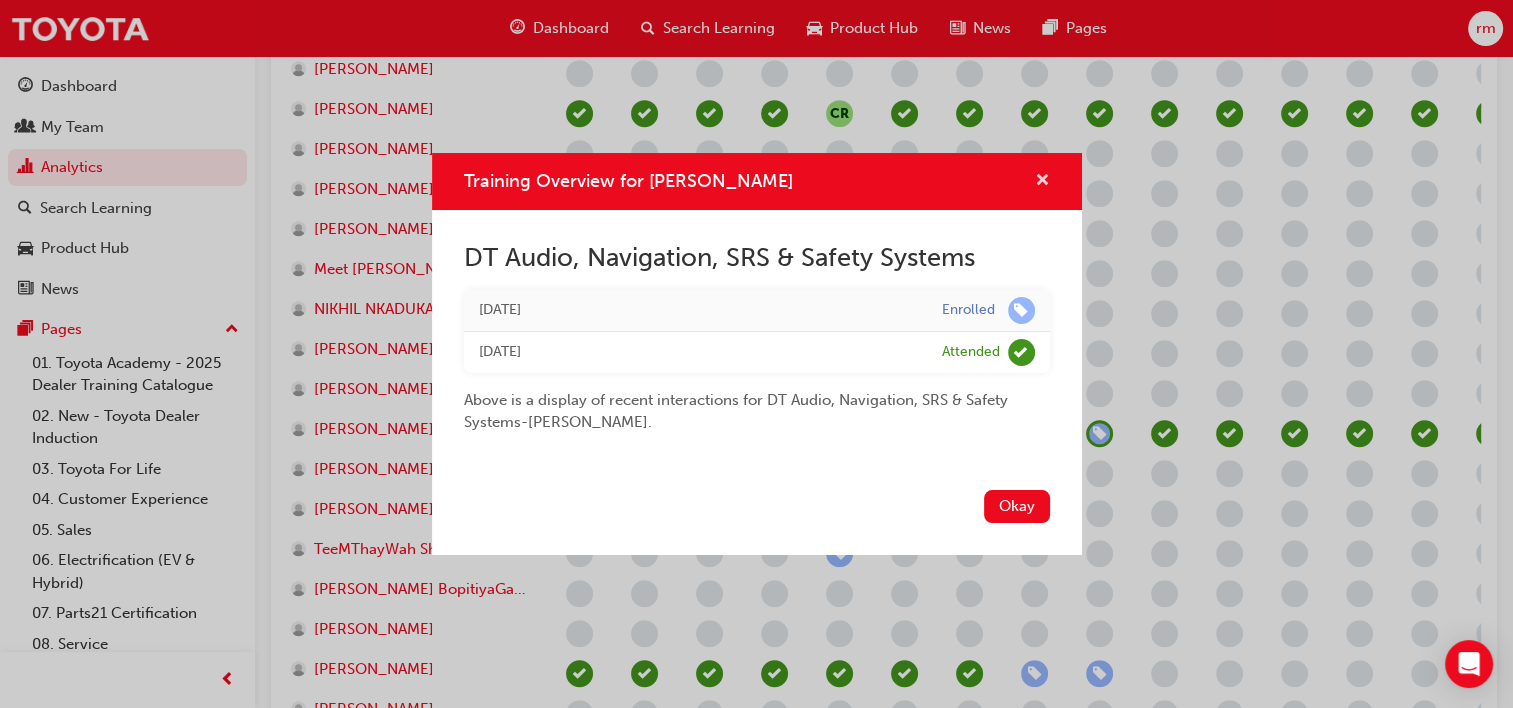click at bounding box center [1042, 182] 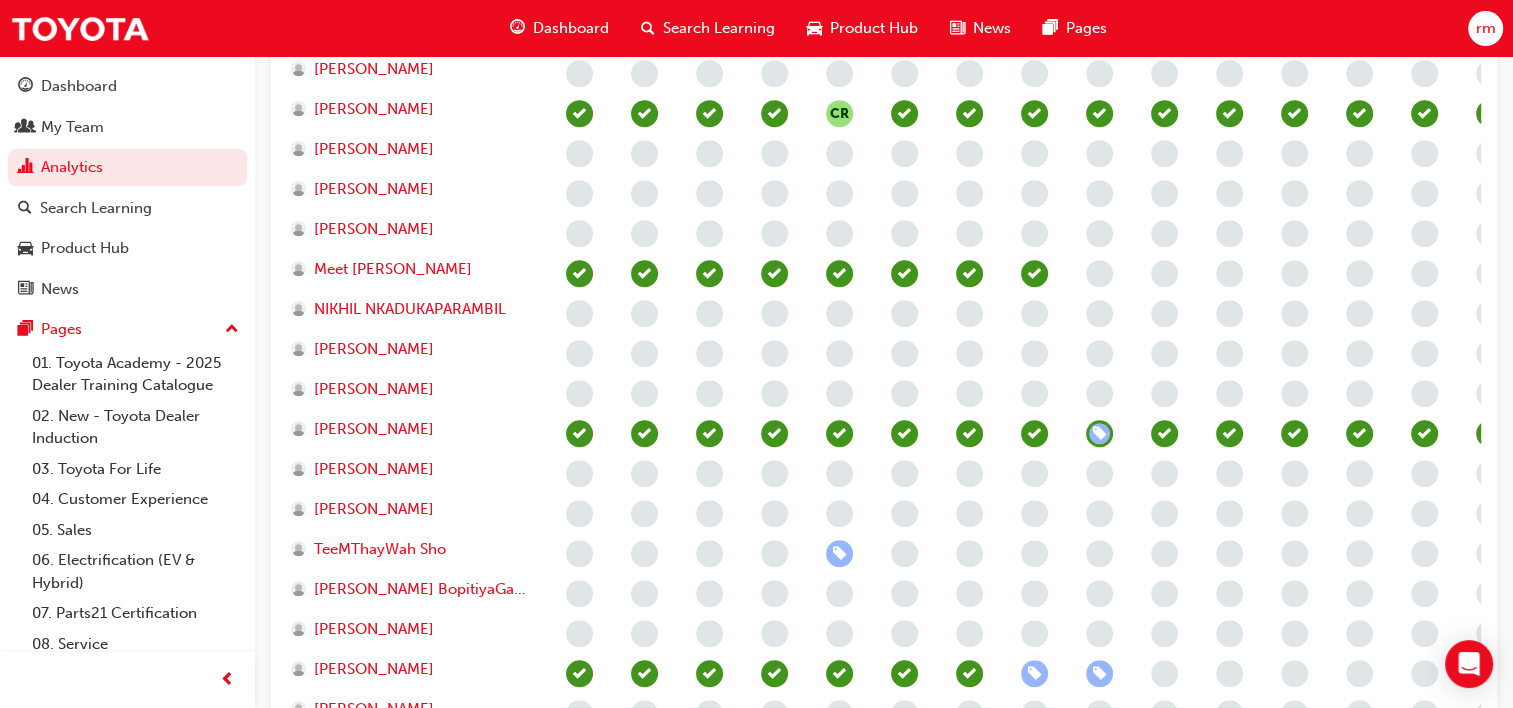 click at bounding box center (1099, 673) 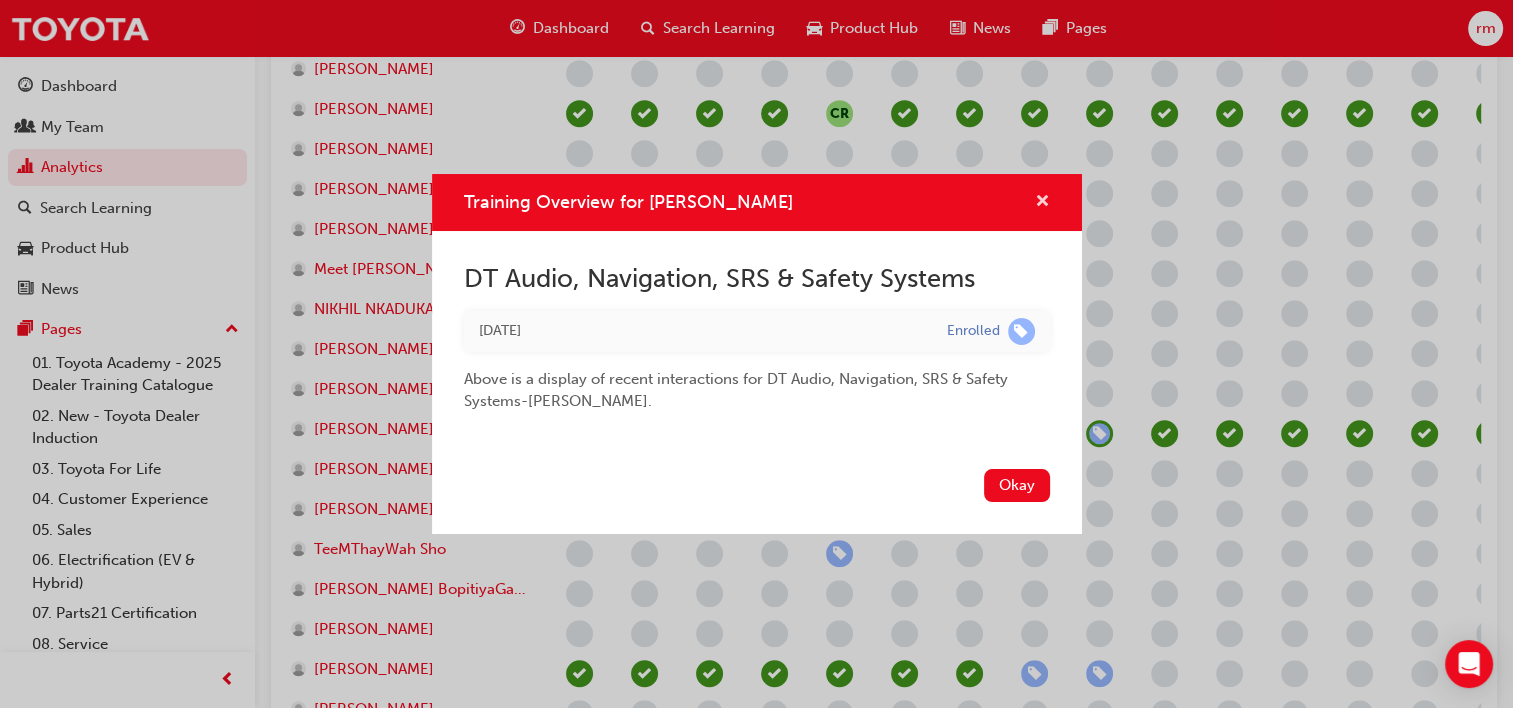 click at bounding box center (1042, 203) 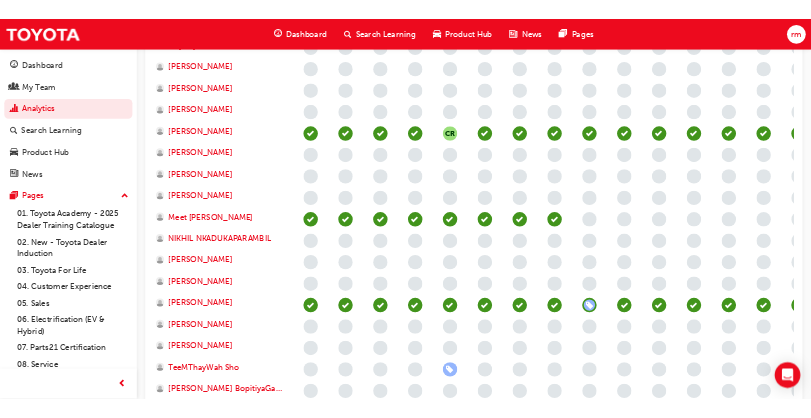 scroll, scrollTop: 1220, scrollLeft: 0, axis: vertical 